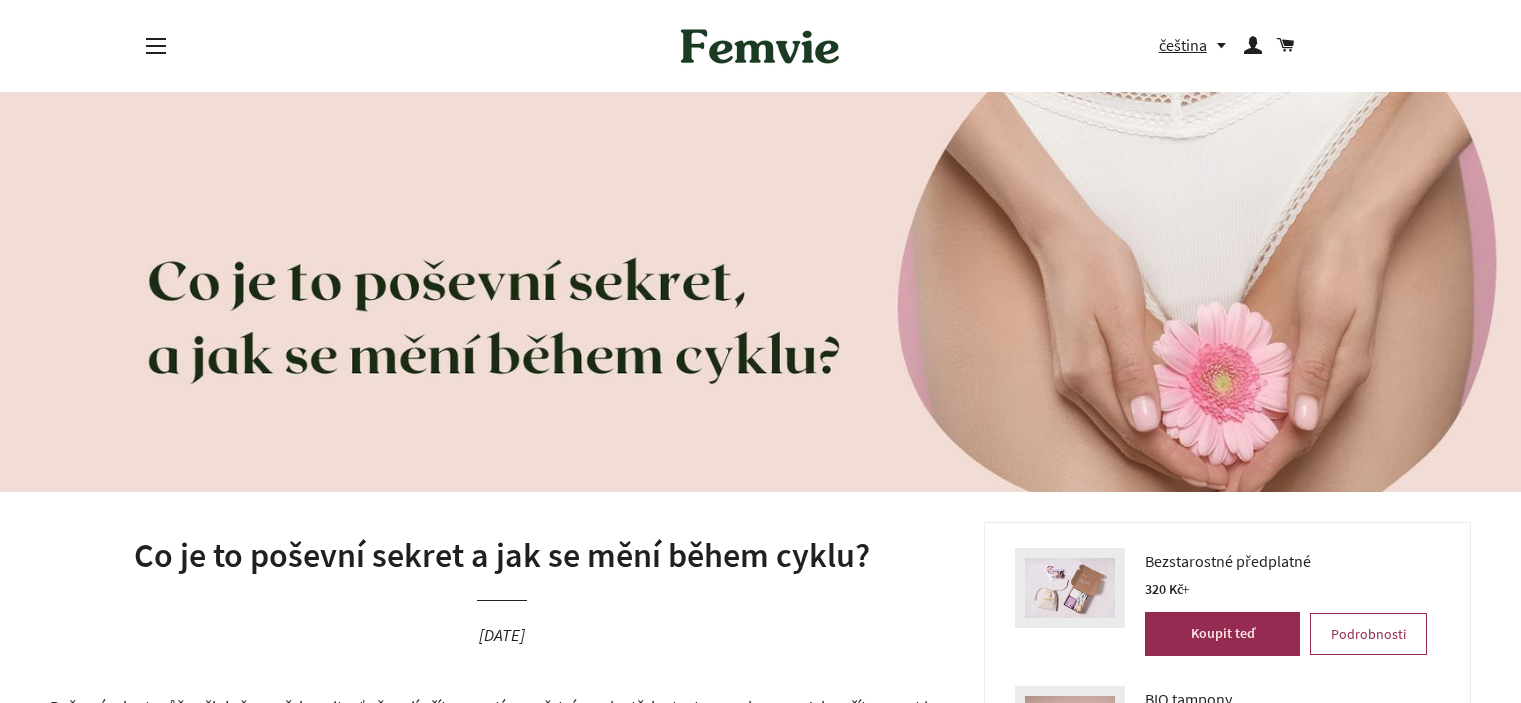 scroll, scrollTop: 700, scrollLeft: 0, axis: vertical 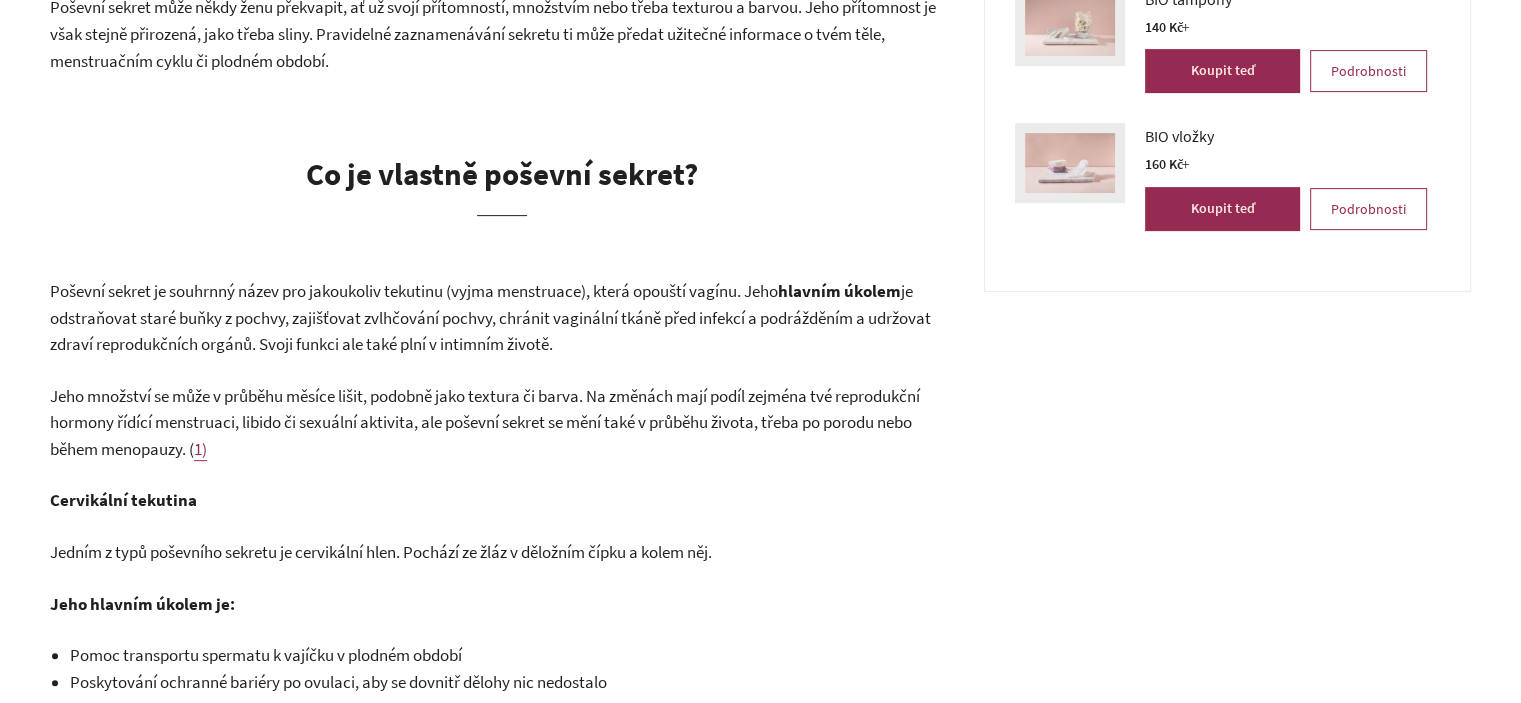click on "Co je vlastně poševní sekret?" at bounding box center [502, 173] 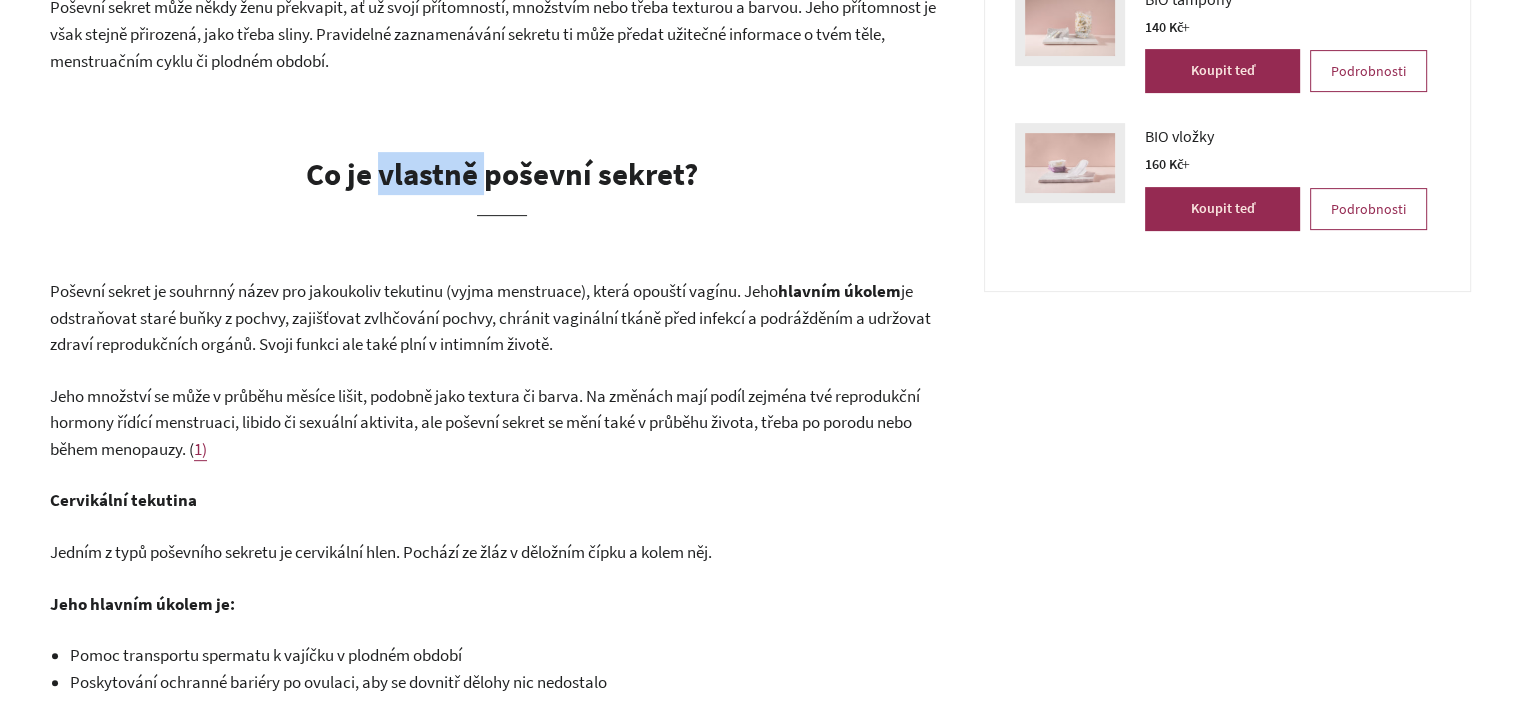 click on "Co je vlastně poševní sekret?" at bounding box center (502, 173) 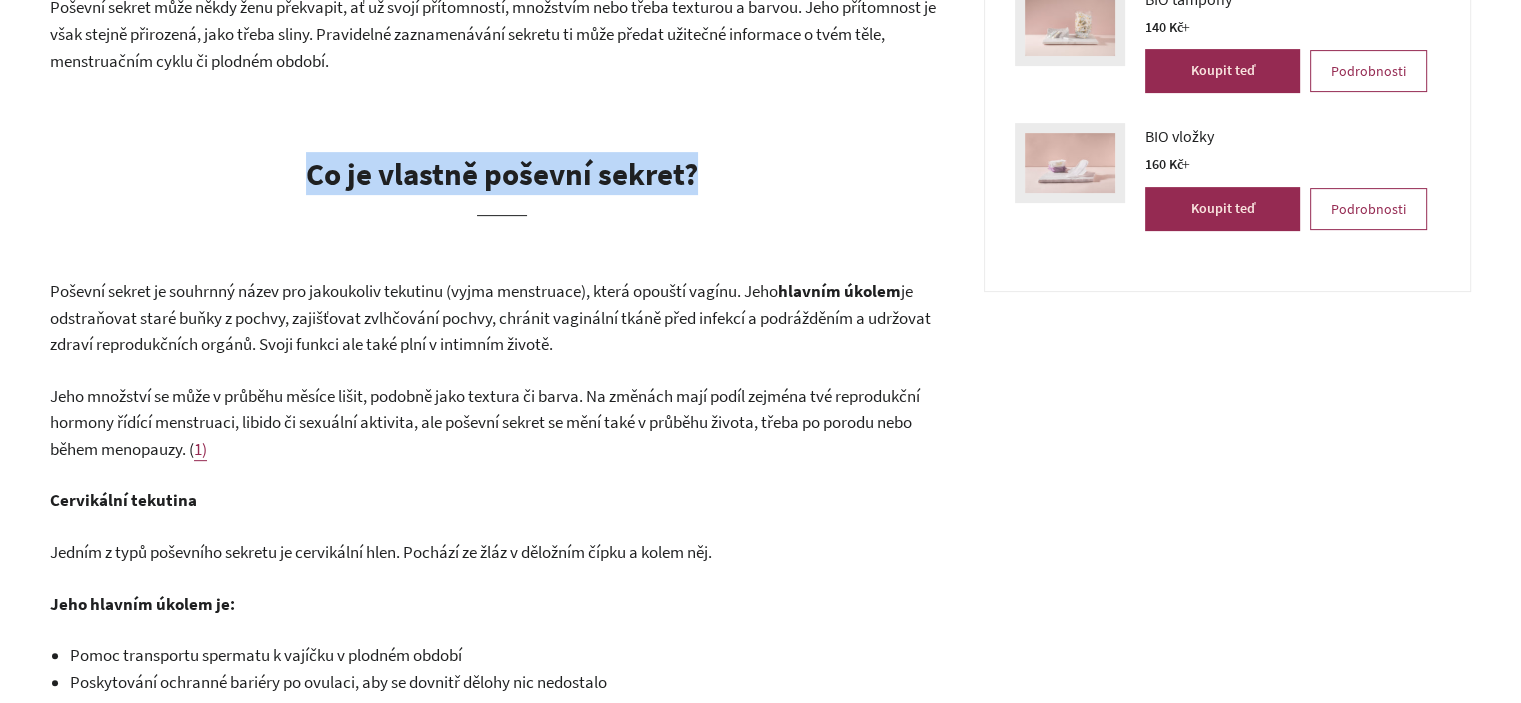 drag, startPoint x: 416, startPoint y: 191, endPoint x: 420, endPoint y: 213, distance: 22.36068 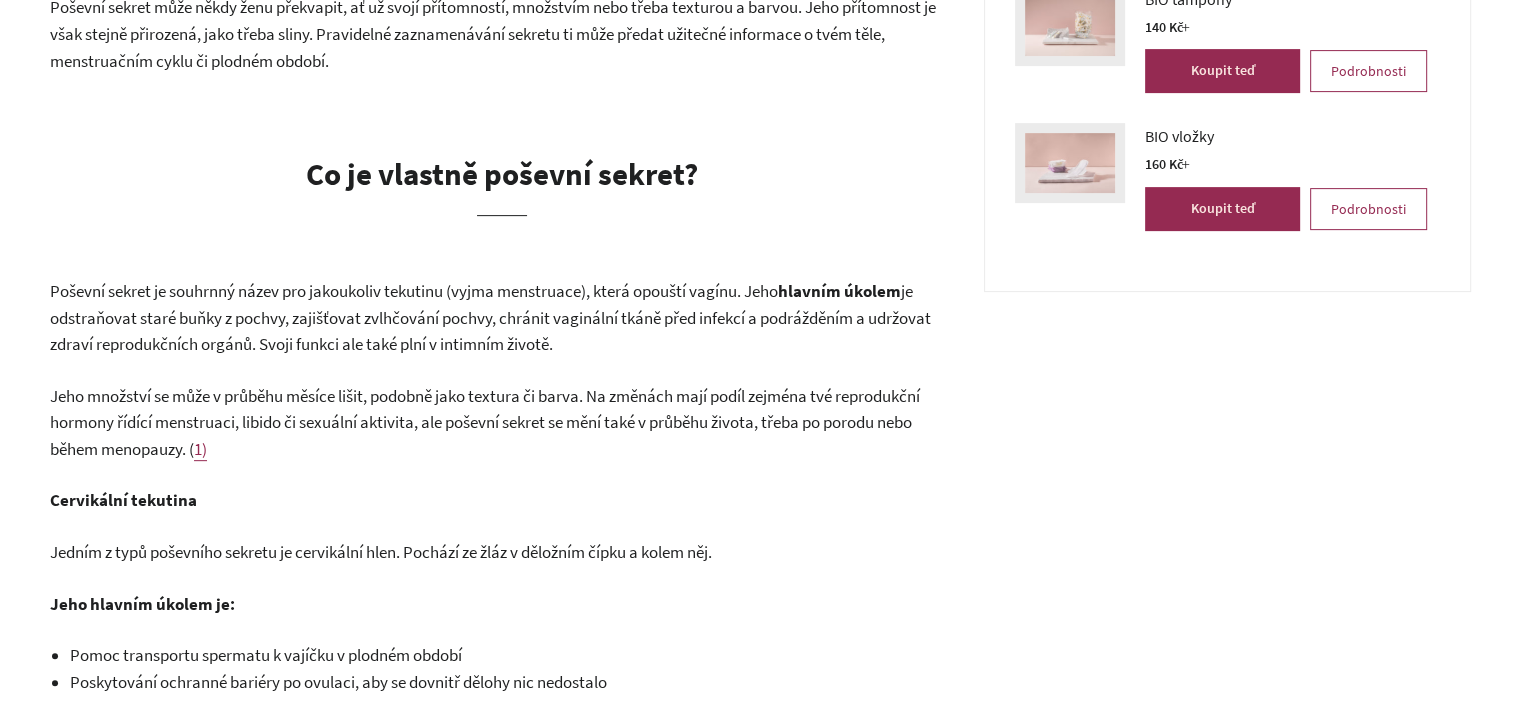 click on "je odstraňovat staré buňky z pochvy, zajišťovat zvlhčování pochvy, chránit vaginální tkáně před infekcí a podrážděním a udržovat zdraví reprodukčních orgánů. Svoji funkci ale také plní v intimním životě." at bounding box center [490, 317] 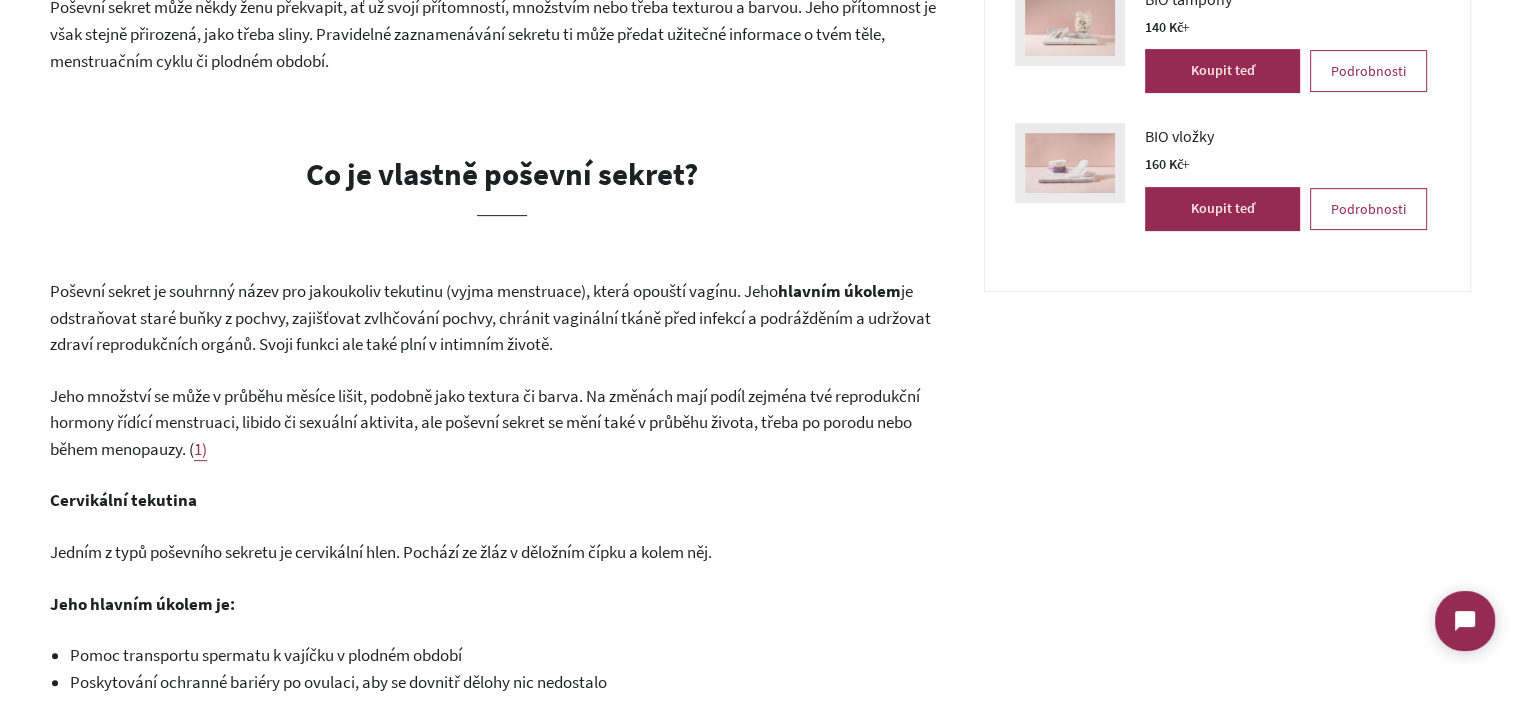 scroll, scrollTop: 0, scrollLeft: 0, axis: both 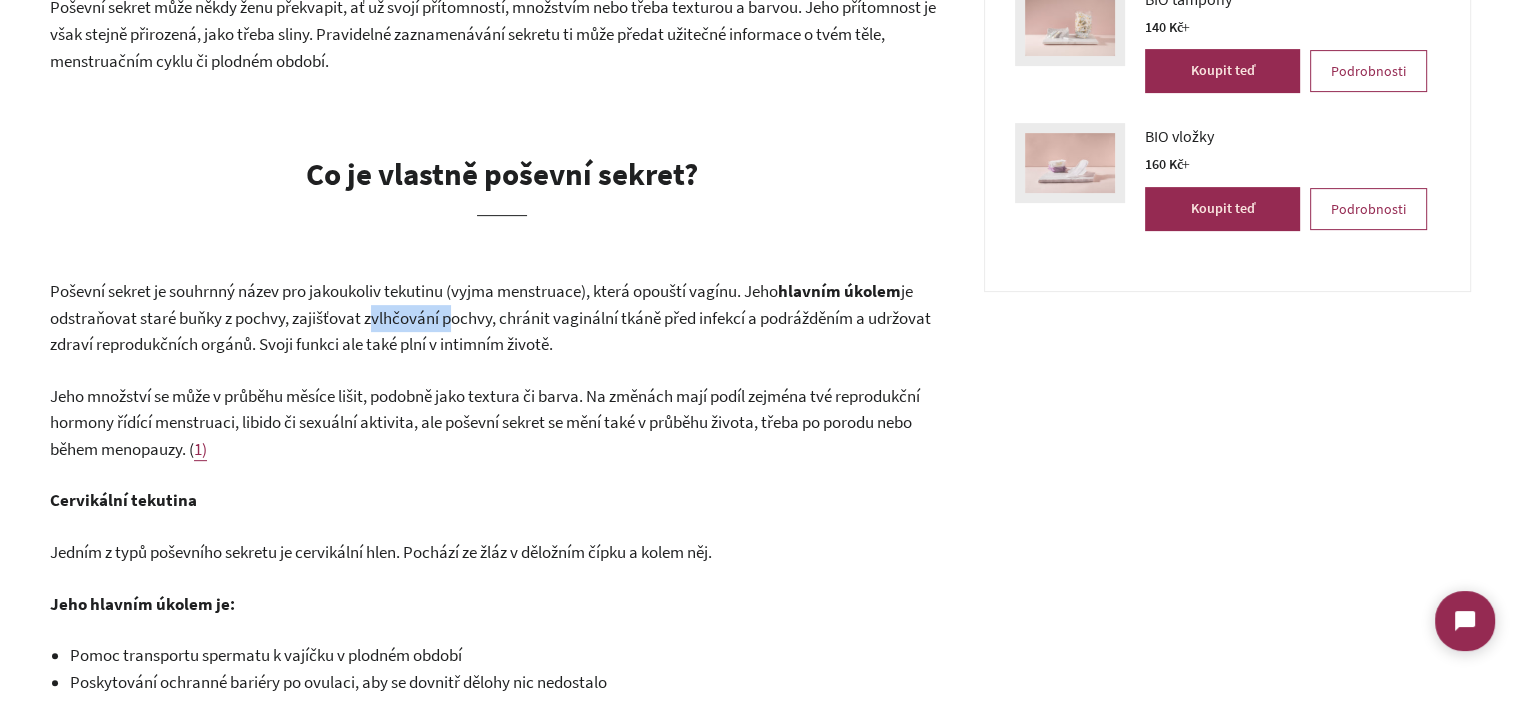 click on "je odstraňovat staré buňky z pochvy, zajišťovat zvlhčování pochvy, chránit vaginální tkáně před infekcí a podrážděním a udržovat zdraví reprodukčních orgánů. Svoji funkci ale také plní v intimním životě." at bounding box center (490, 317) 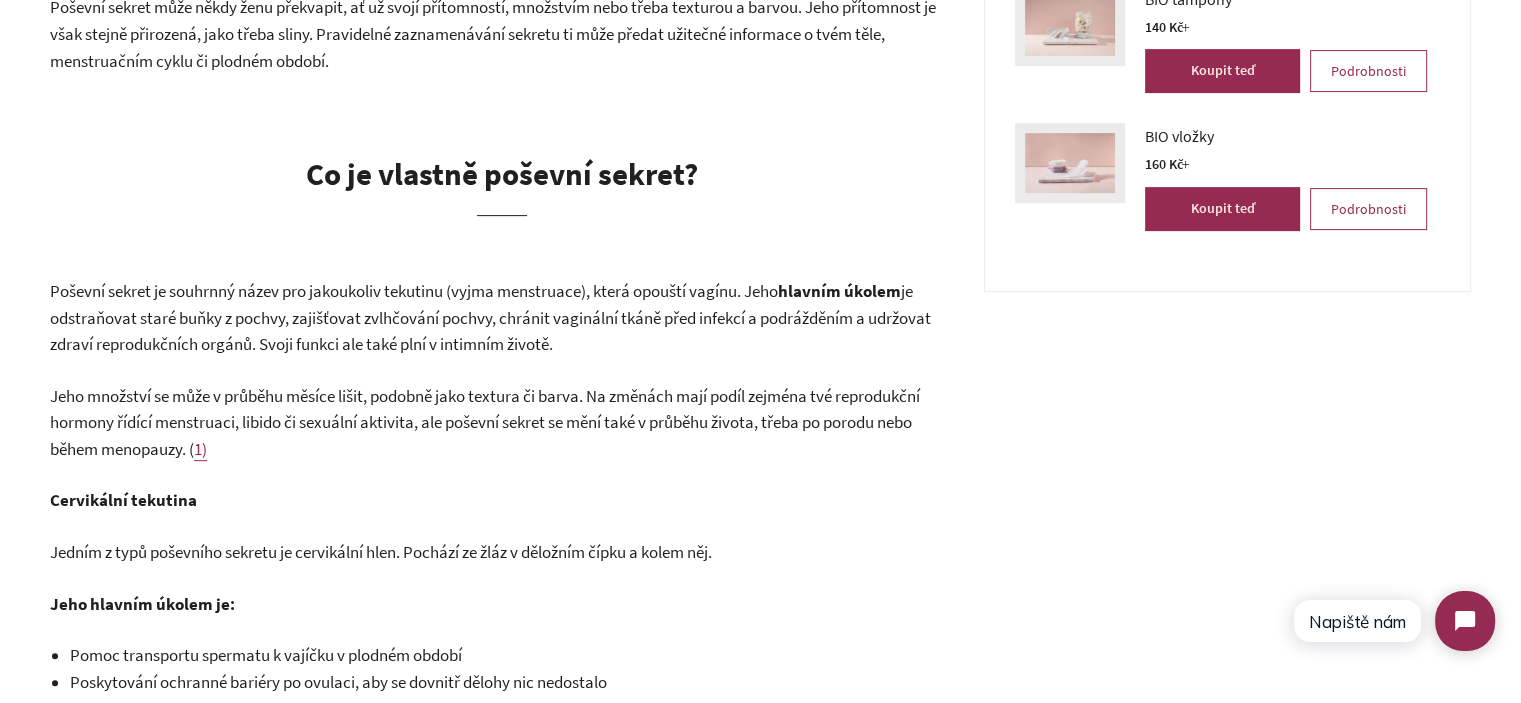click on "Jeho množství se může v průběhu měsíce lišit, podobně jako textura či barva. Na změnách mají podíl zejména tvé reprodukční hormony řídící menstruaci, libido či sexuální aktivita, ale poševní sekret se mění také v průběhu života, třeba po porodu nebo během menopauzy. (" at bounding box center (485, 422) 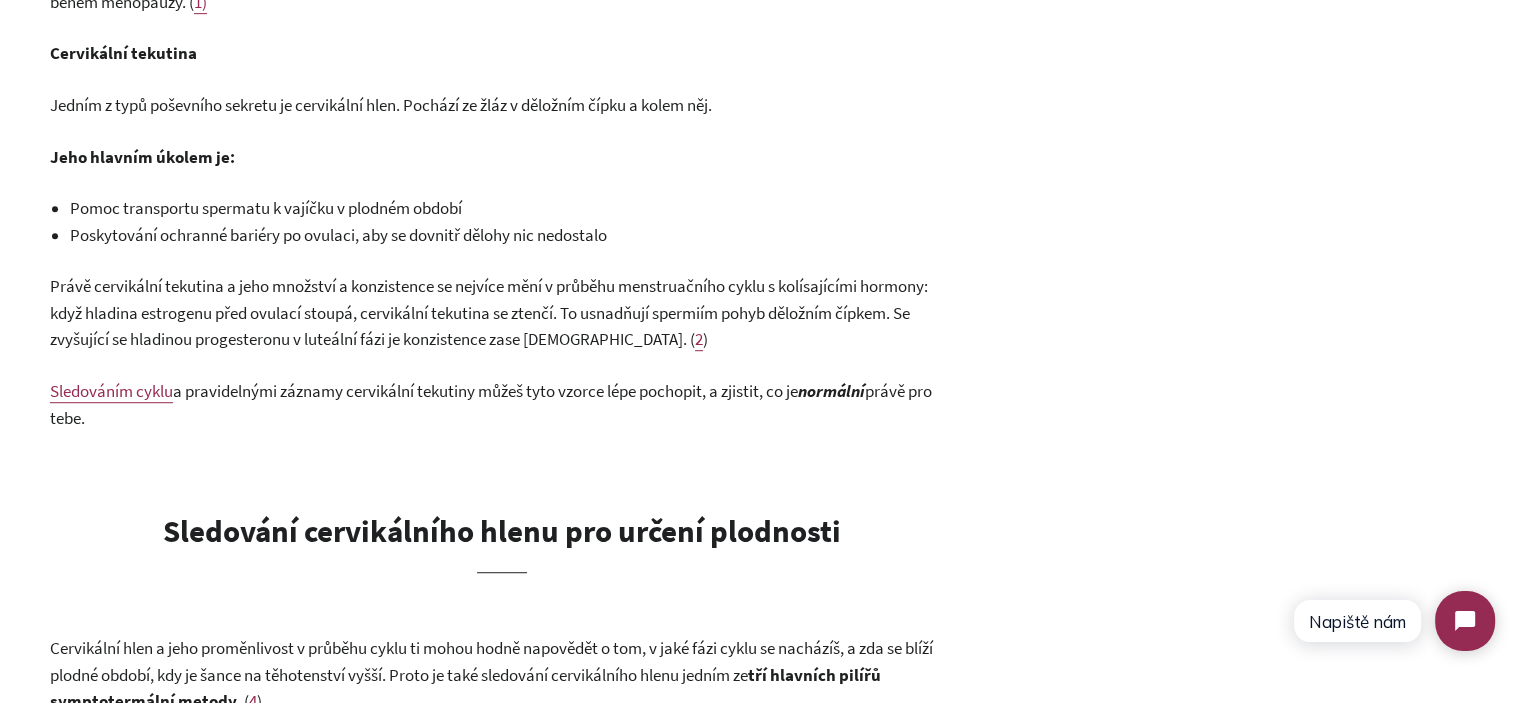 scroll, scrollTop: 1200, scrollLeft: 0, axis: vertical 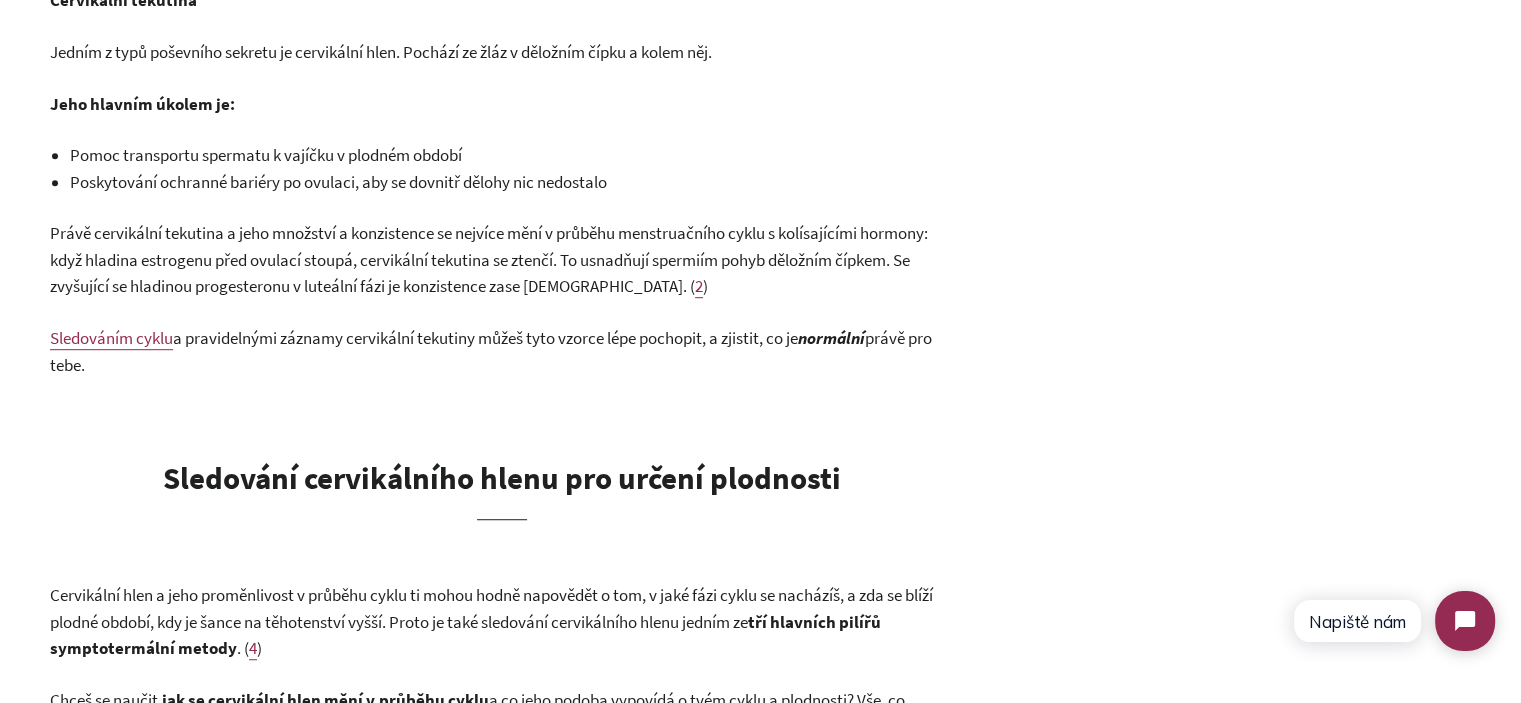 click on "Právě cervikální tekutina a jeho množství a konzistence se nejvíce mění v průběhu menstruačního cyklu s kolísajícími hormony: když hladina estrogenu před ovulací stoupá, cervikální tekutina se ztenčí. To usnadňují spermiím pohyb děložním čípkem. Se zvyšující se hladinou progesteronu v luteální fázi je konzistence zase [DEMOGRAPHIC_DATA]. (" at bounding box center [489, 259] 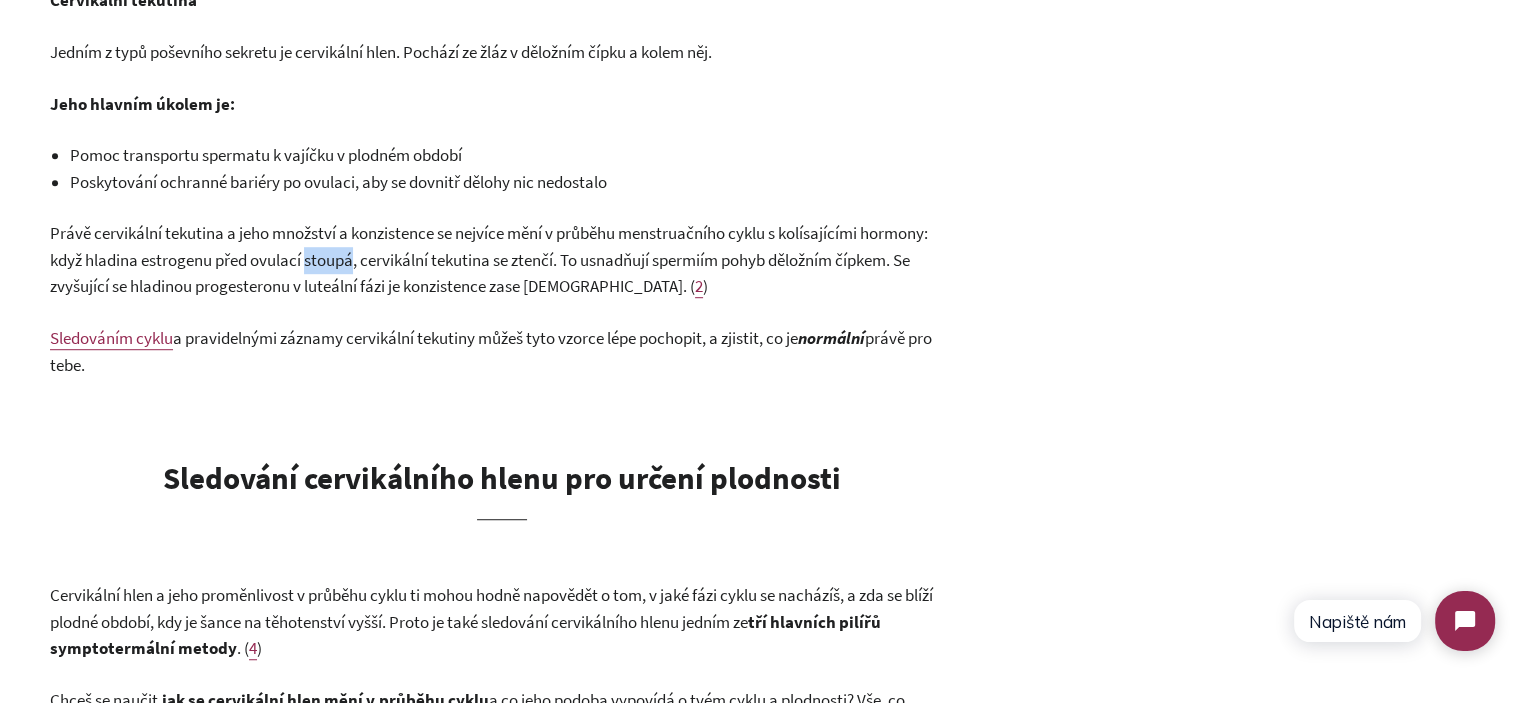 click on "Právě cervikální tekutina a jeho množství a konzistence se nejvíce mění v průběhu menstruačního cyklu s kolísajícími hormony: když hladina estrogenu před ovulací stoupá, cervikální tekutina se ztenčí. To usnadňují spermiím pohyb děložním čípkem. Se zvyšující se hladinou progesteronu v luteální fázi je konzistence zase [DEMOGRAPHIC_DATA]. (" at bounding box center [489, 259] 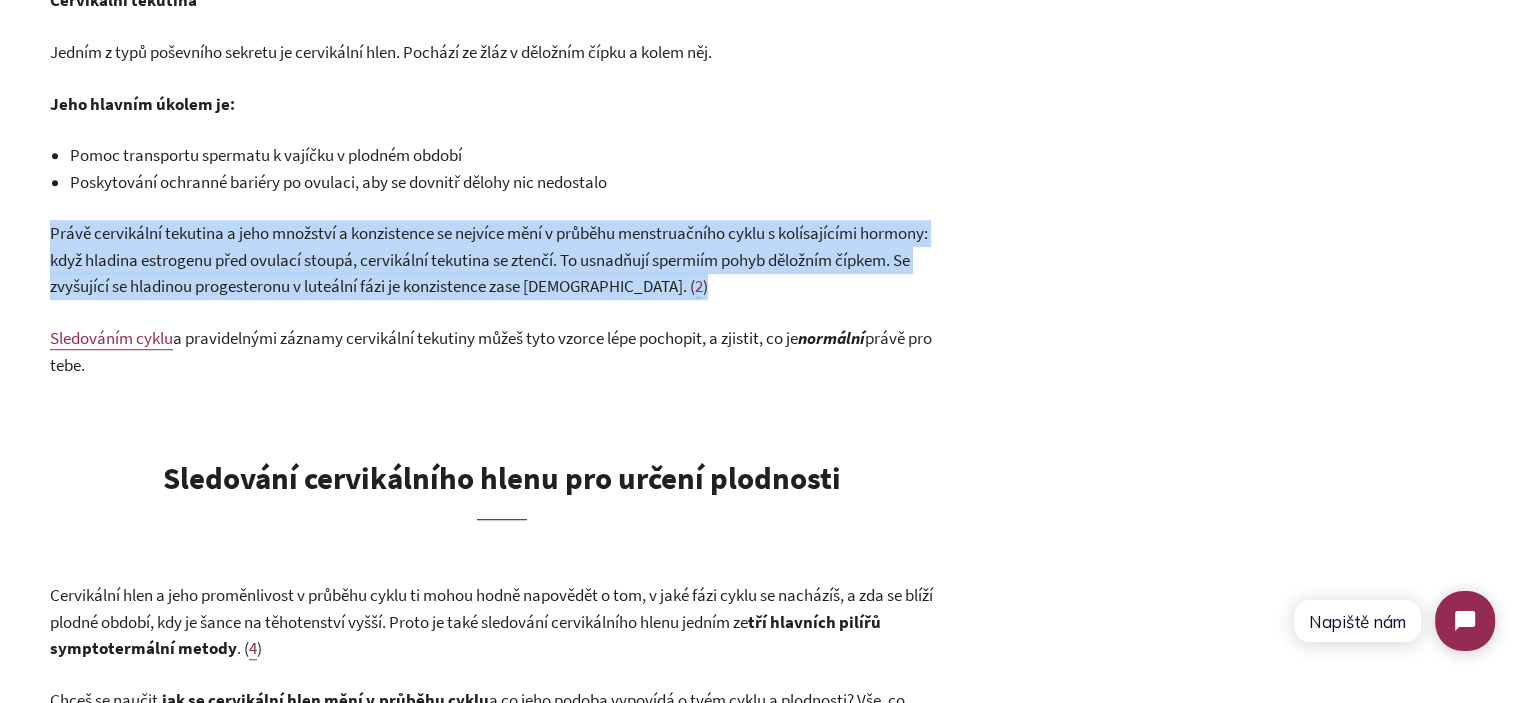 click on "Právě cervikální tekutina a jeho množství a konzistence se nejvíce mění v průběhu menstruačního cyklu s kolísajícími hormony: když hladina estrogenu před ovulací stoupá, cervikální tekutina se ztenčí. To usnadňují spermiím pohyb děložním čípkem. Se zvyšující se hladinou progesteronu v luteální fázi je konzistence zase [DEMOGRAPHIC_DATA]. (" at bounding box center [489, 259] 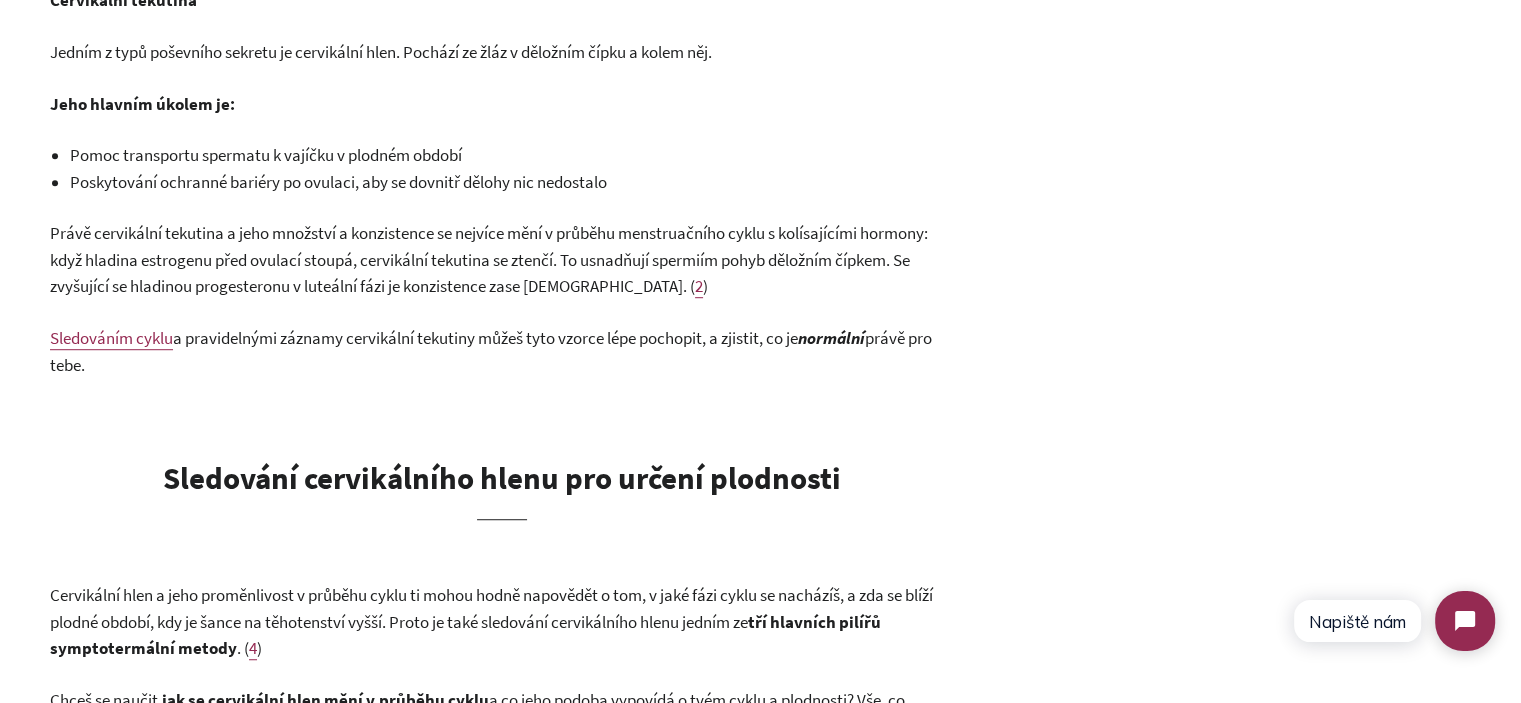 click on "a pravidelnými záznamy cervikální tekutiny můžeš tyto vzorce lépe pochopit, a zjistit, co je" at bounding box center (485, 338) 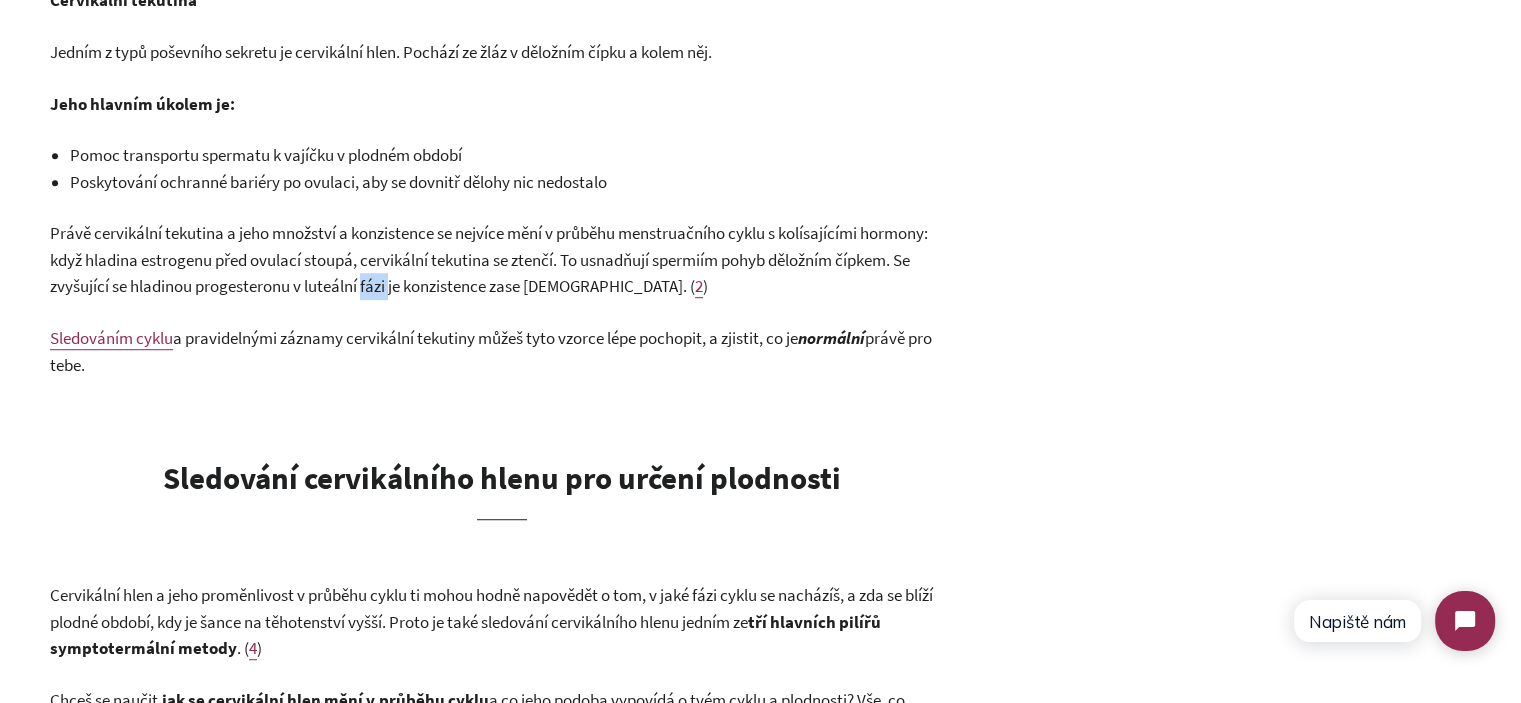 click on "Právě cervikální tekutina a jeho množství a konzistence se nejvíce mění v průběhu menstruačního cyklu s kolísajícími hormony: když hladina estrogenu před ovulací stoupá, cervikální tekutina se ztenčí. To usnadňují spermiím pohyb děložním čípkem. Se zvyšující se hladinou progesteronu v luteální fázi je konzistence zase [DEMOGRAPHIC_DATA]. (" at bounding box center [489, 259] 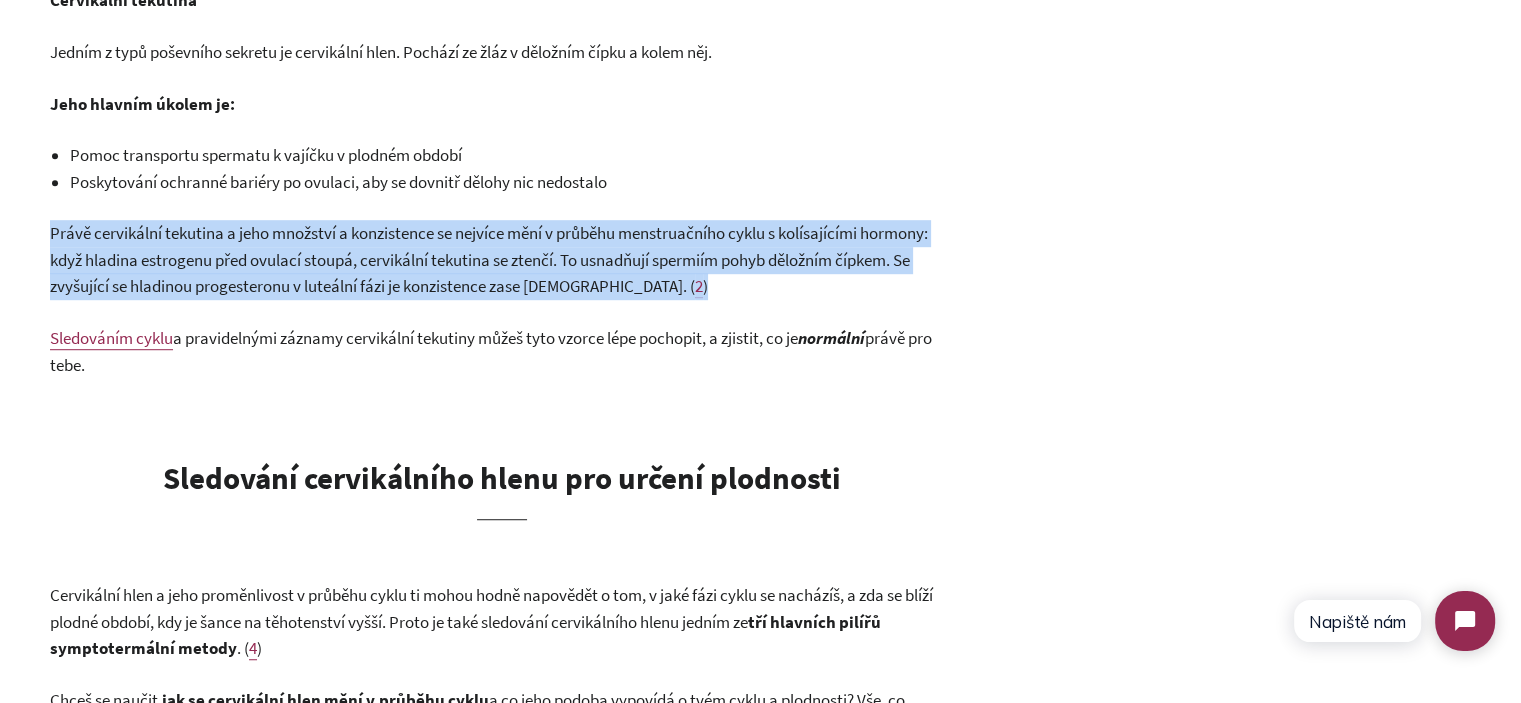click on "Právě cervikální tekutina a jeho množství a konzistence se nejvíce mění v průběhu menstruačního cyklu s kolísajícími hormony: když hladina estrogenu před ovulací stoupá, cervikální tekutina se ztenčí. To usnadňují spermiím pohyb děložním čípkem. Se zvyšující se hladinou progesteronu v luteální fázi je konzistence zase [DEMOGRAPHIC_DATA]. (" at bounding box center (489, 259) 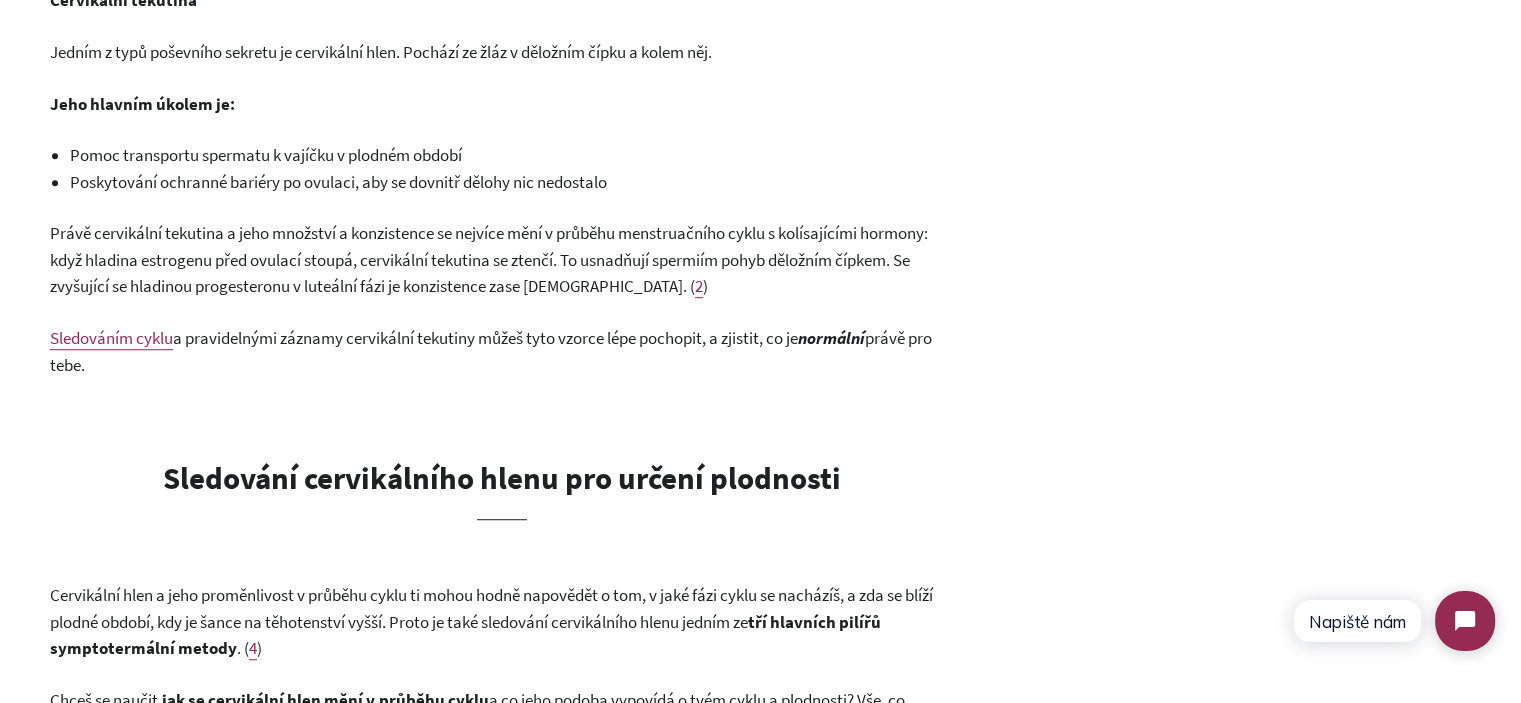 click on "a pravidelnými záznamy cervikální tekutiny můžeš tyto vzorce lépe pochopit, a zjistit, co je" at bounding box center [485, 338] 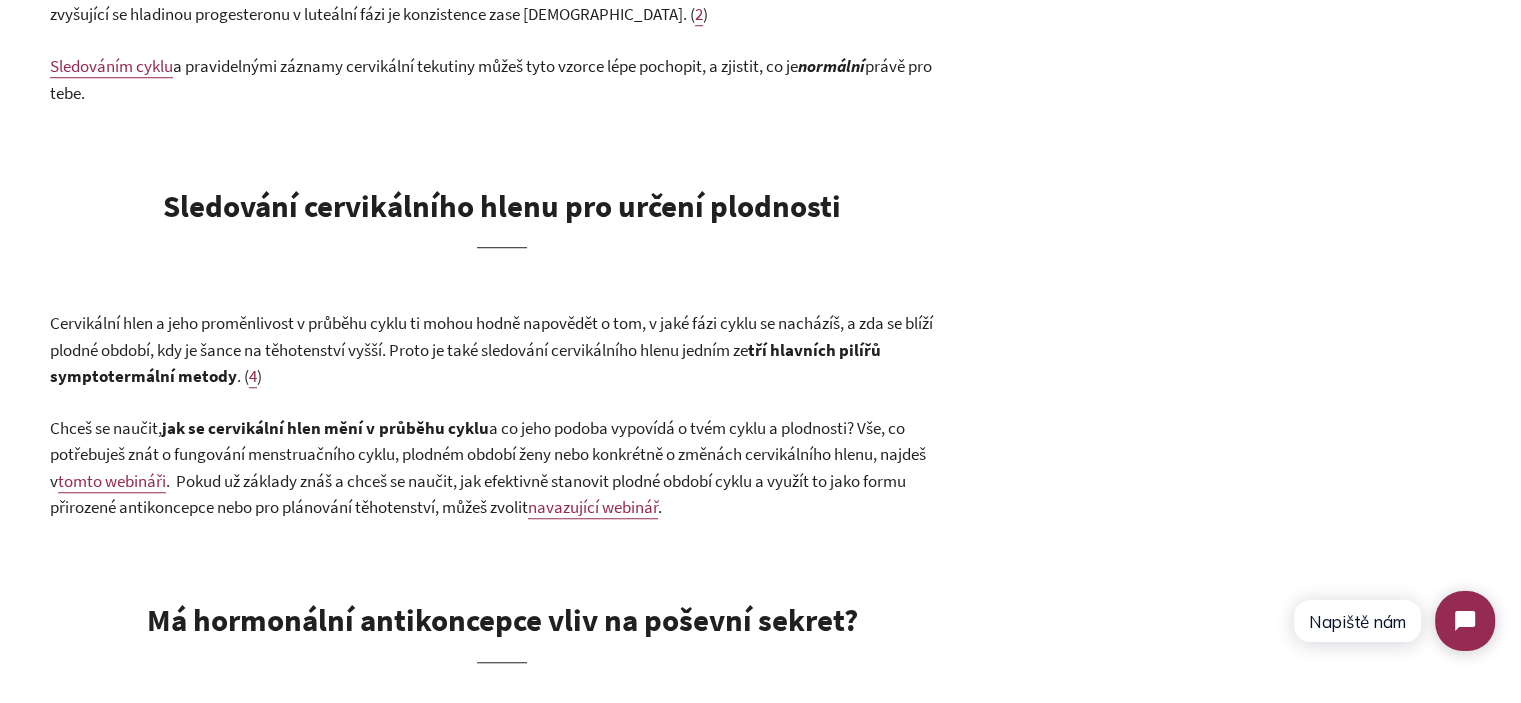 scroll, scrollTop: 1500, scrollLeft: 0, axis: vertical 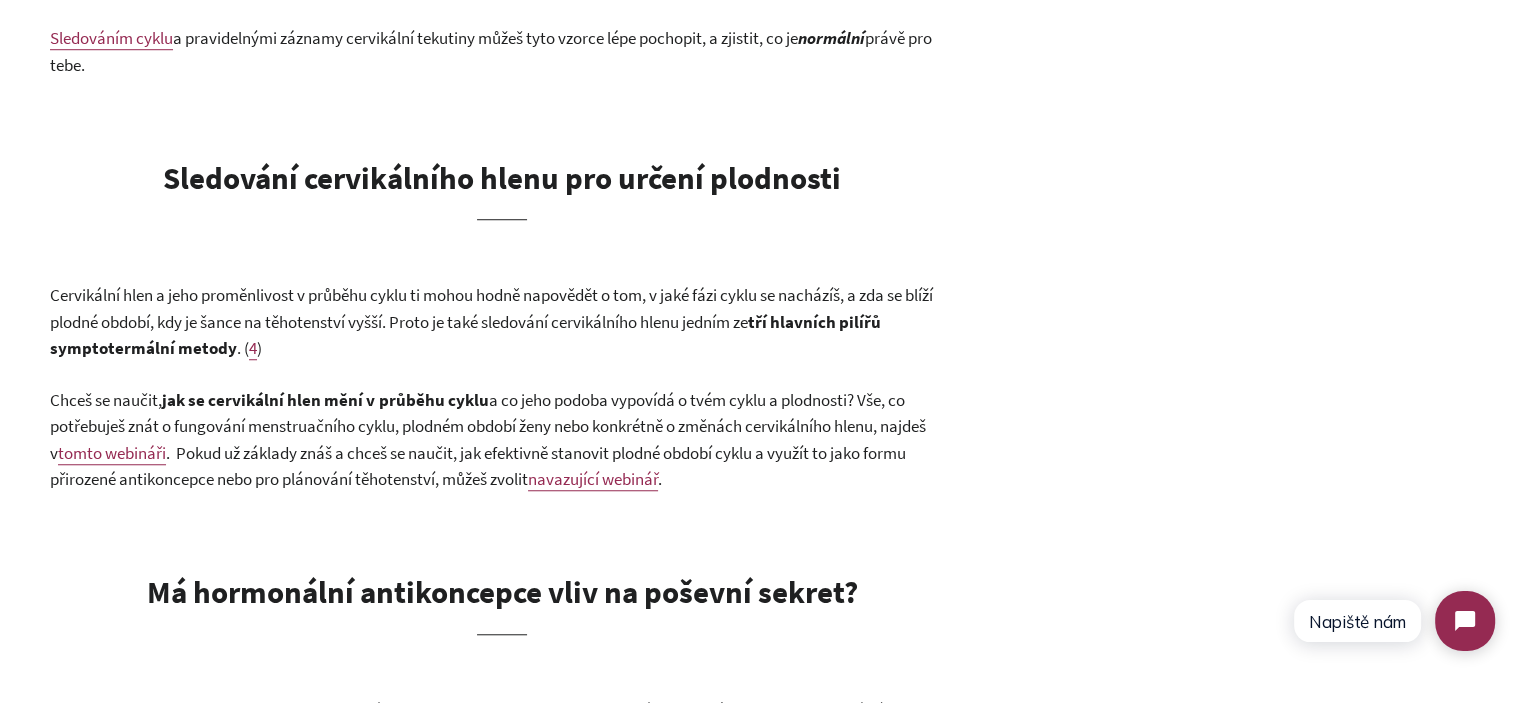 click on "Cervikální hlen a jeho proměnlivost v průběhu cyklu ti mohou hodně napovědět o tom, v jaké fázi cyklu se nacházíš, a zda se blíží plodné období, kdy je šance na těhotenství vyšší. Proto je také sledování cervikálního hlenu jedním ze" at bounding box center (491, 308) 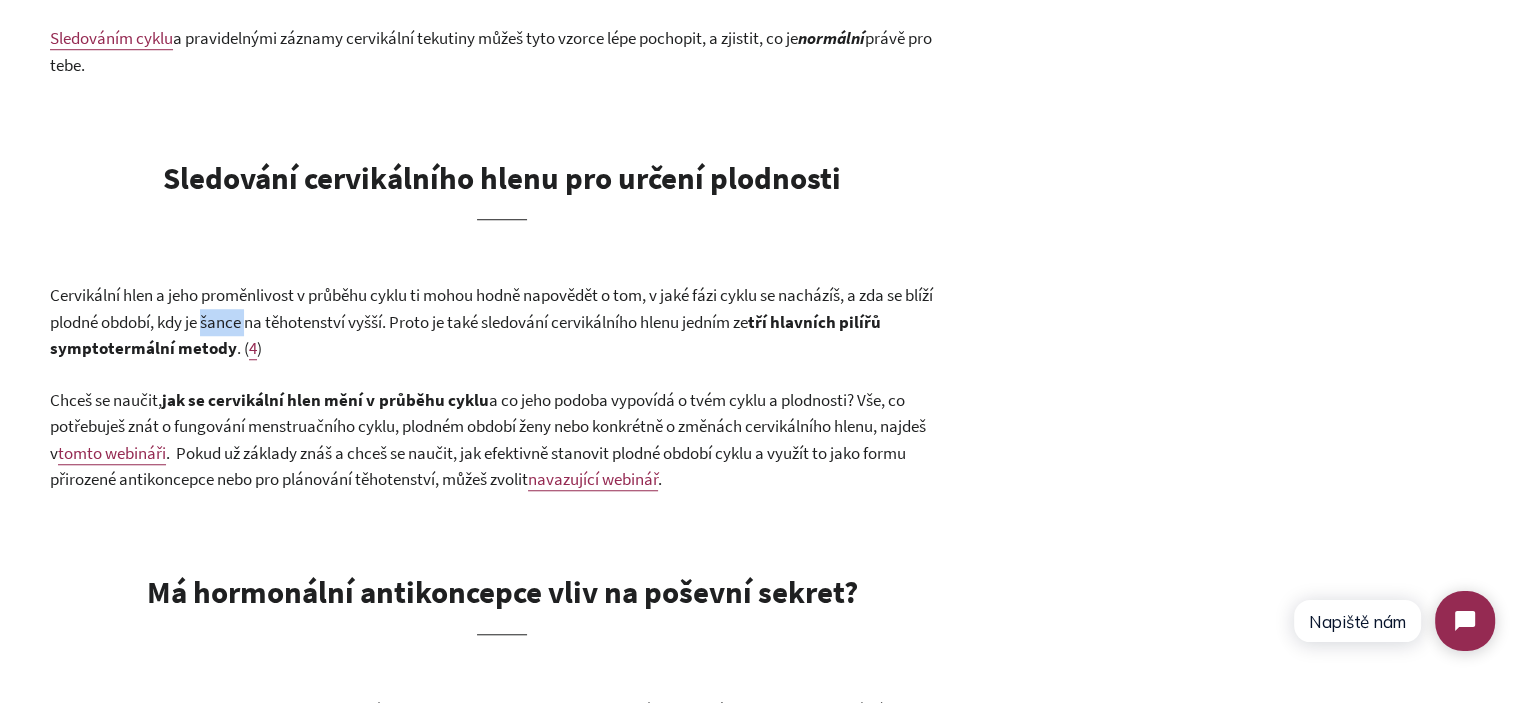 click on "Cervikální hlen a jeho proměnlivost v průběhu cyklu ti mohou hodně napovědět o tom, v jaké fázi cyklu se nacházíš, a zda se blíží plodné období, kdy je šance na těhotenství vyšší. Proto je také sledování cervikálního hlenu jedním ze" at bounding box center [491, 308] 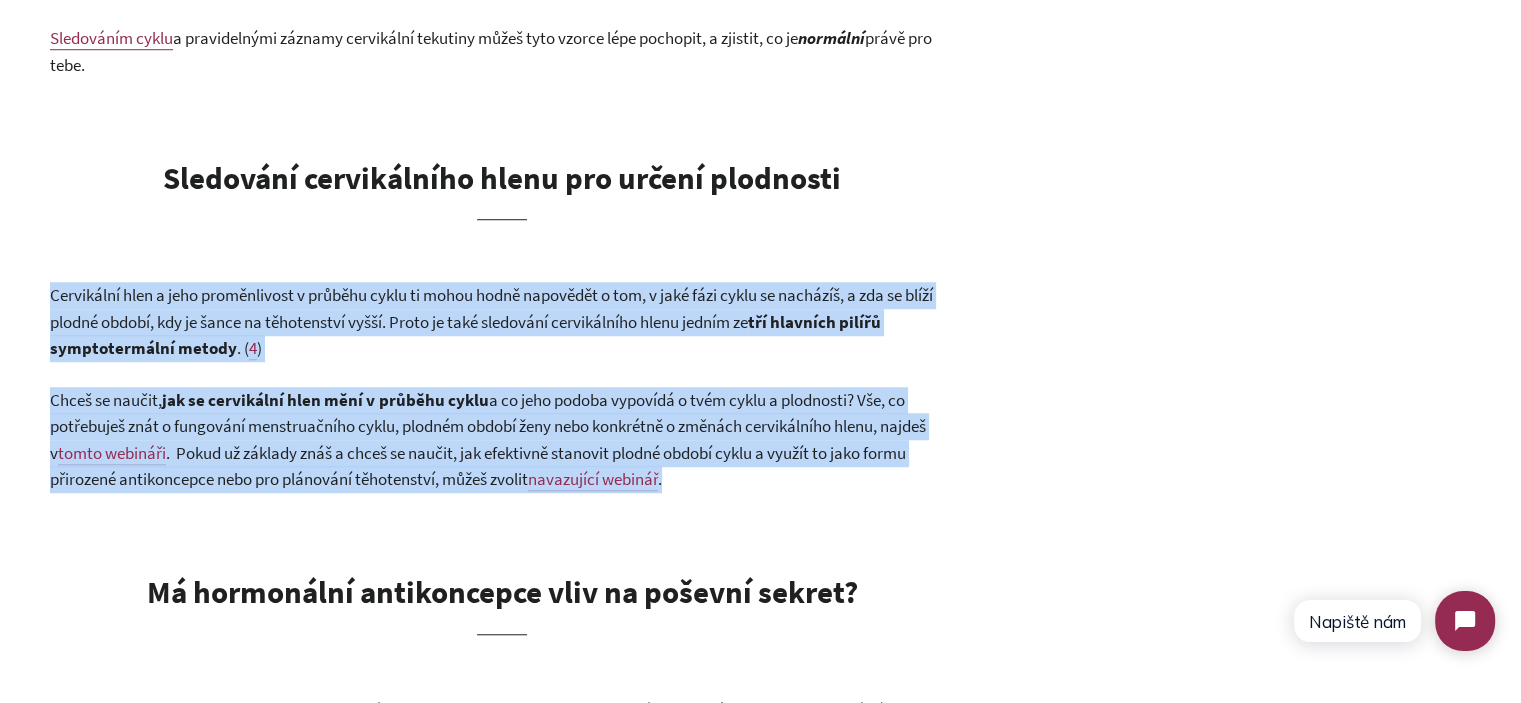 drag, startPoint x: 256, startPoint y: 311, endPoint x: 454, endPoint y: 435, distance: 233.62363 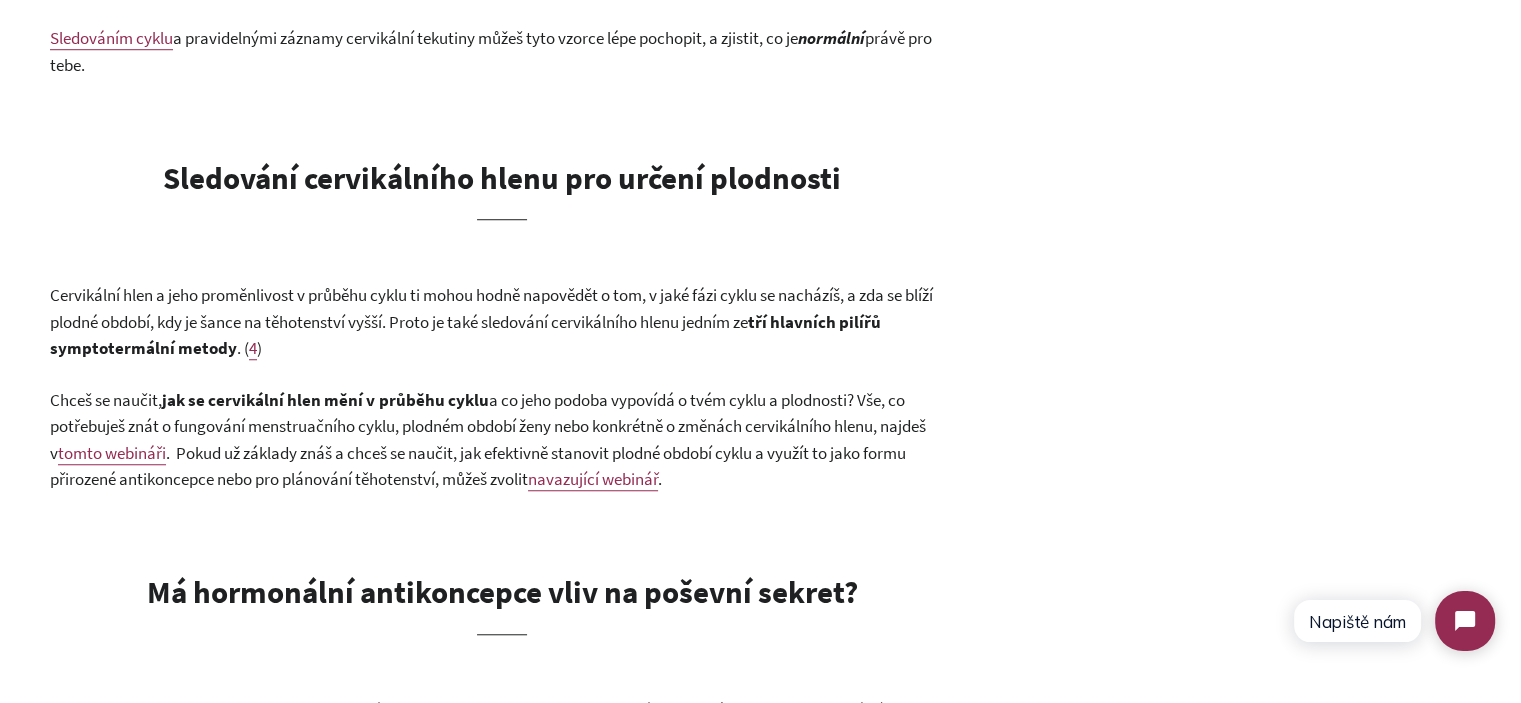 click on "a co jeho podoba vypovídá o tvém cyklu a plodnosti? Vše, co potřebuješ znát o fungování menstruačního cyklu, plodném období ženy nebo konkrétně o změnách cervikálního hlenu, najdeš v" at bounding box center (488, 426) 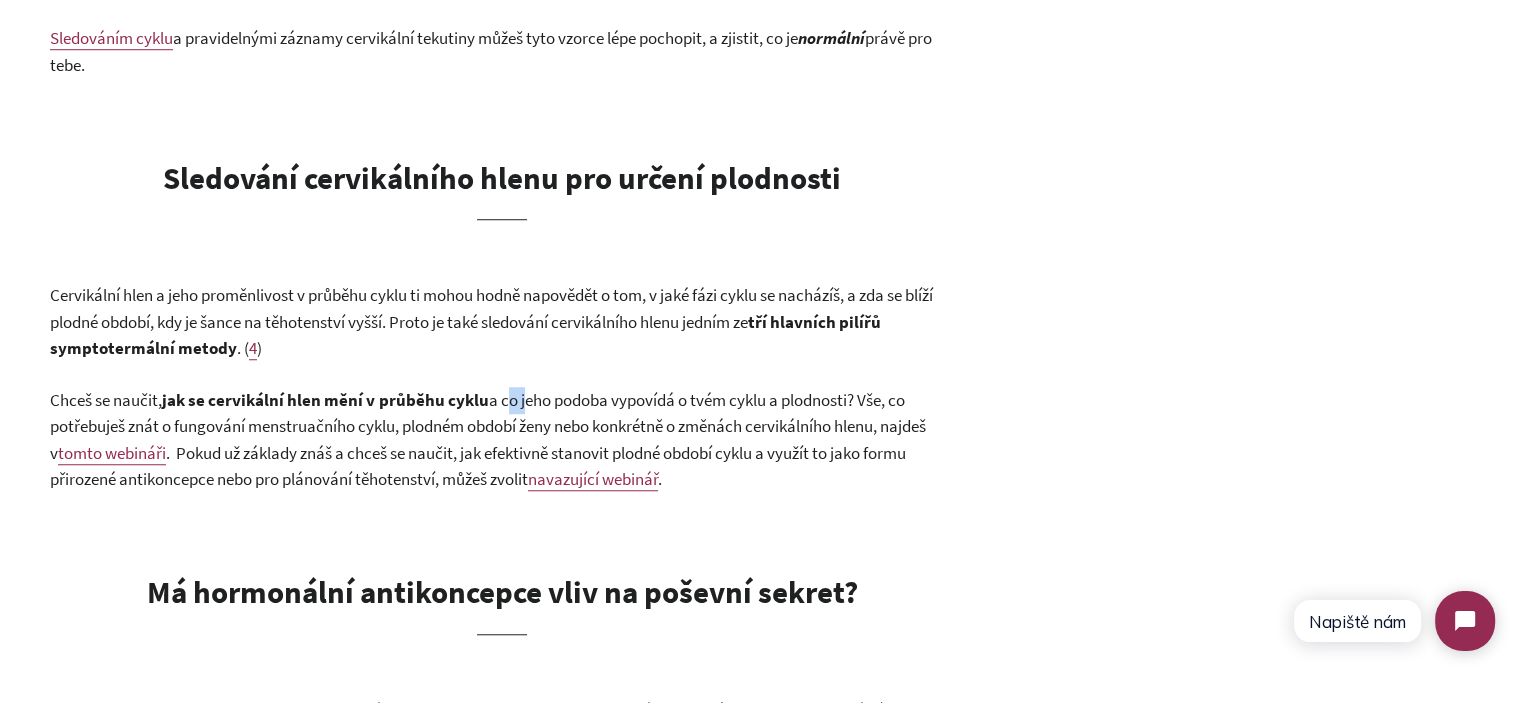 click on "a co jeho podoba vypovídá o tvém cyklu a plodnosti? Vše, co potřebuješ znát o fungování menstruačního cyklu, plodném období ženy nebo konkrétně o změnách cervikálního hlenu, najdeš v" at bounding box center (488, 426) 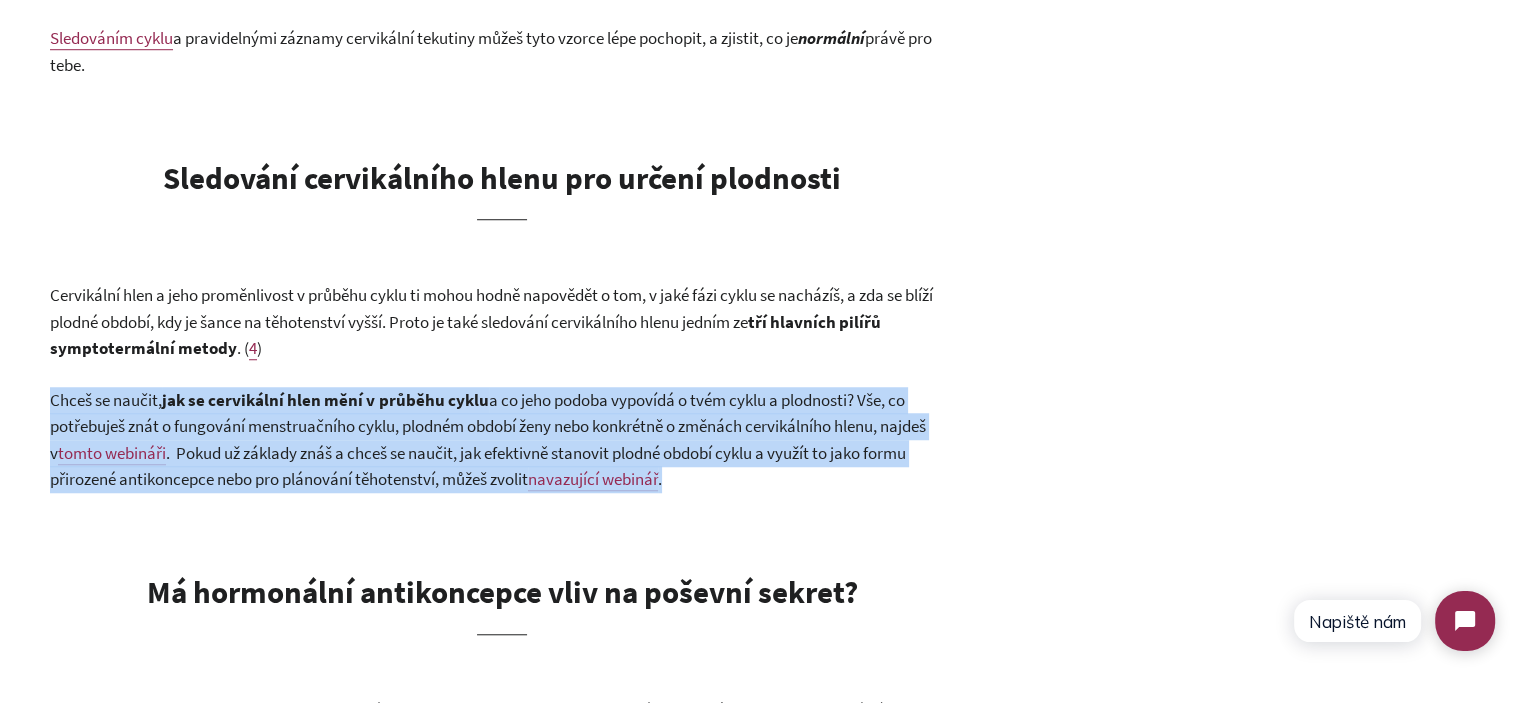 drag, startPoint x: 516, startPoint y: 403, endPoint x: 617, endPoint y: 419, distance: 102.259476 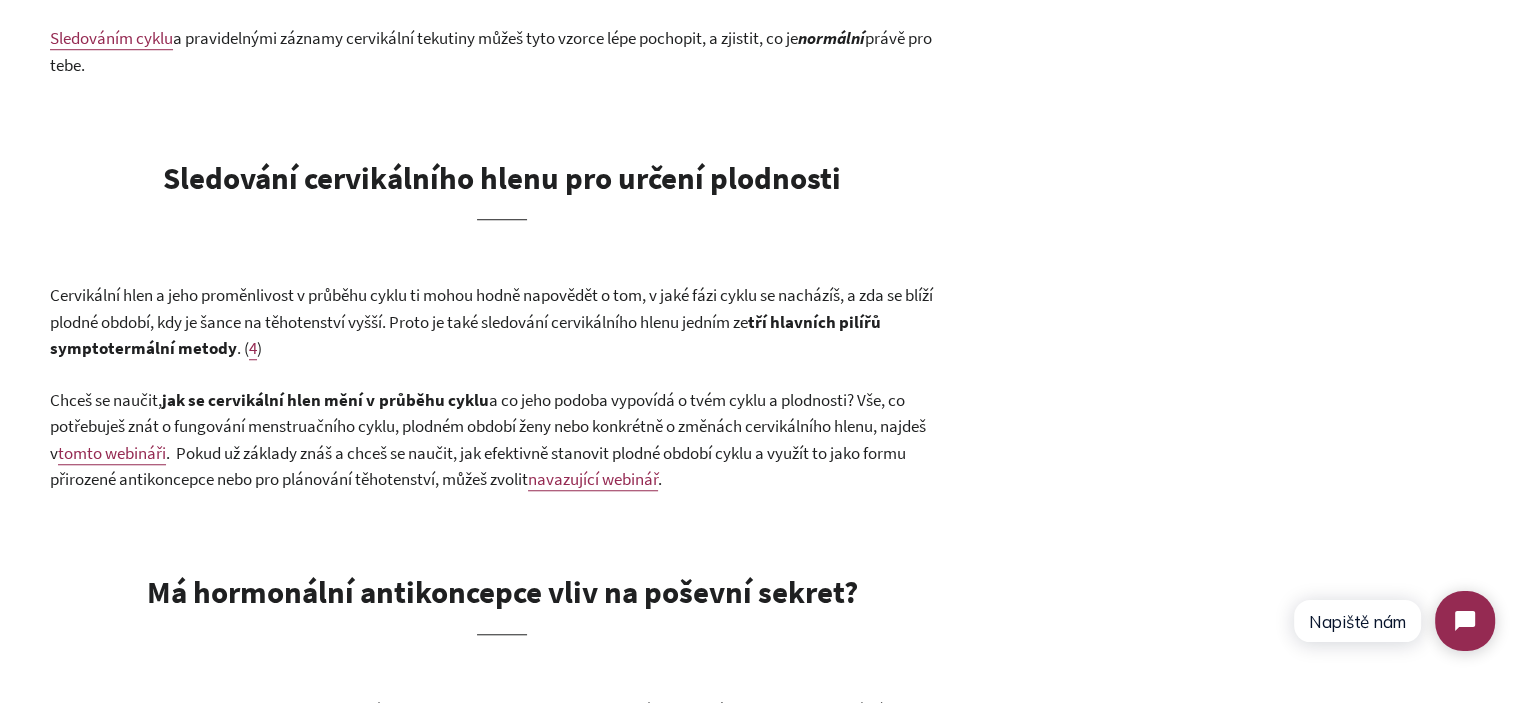 scroll, scrollTop: 2000, scrollLeft: 0, axis: vertical 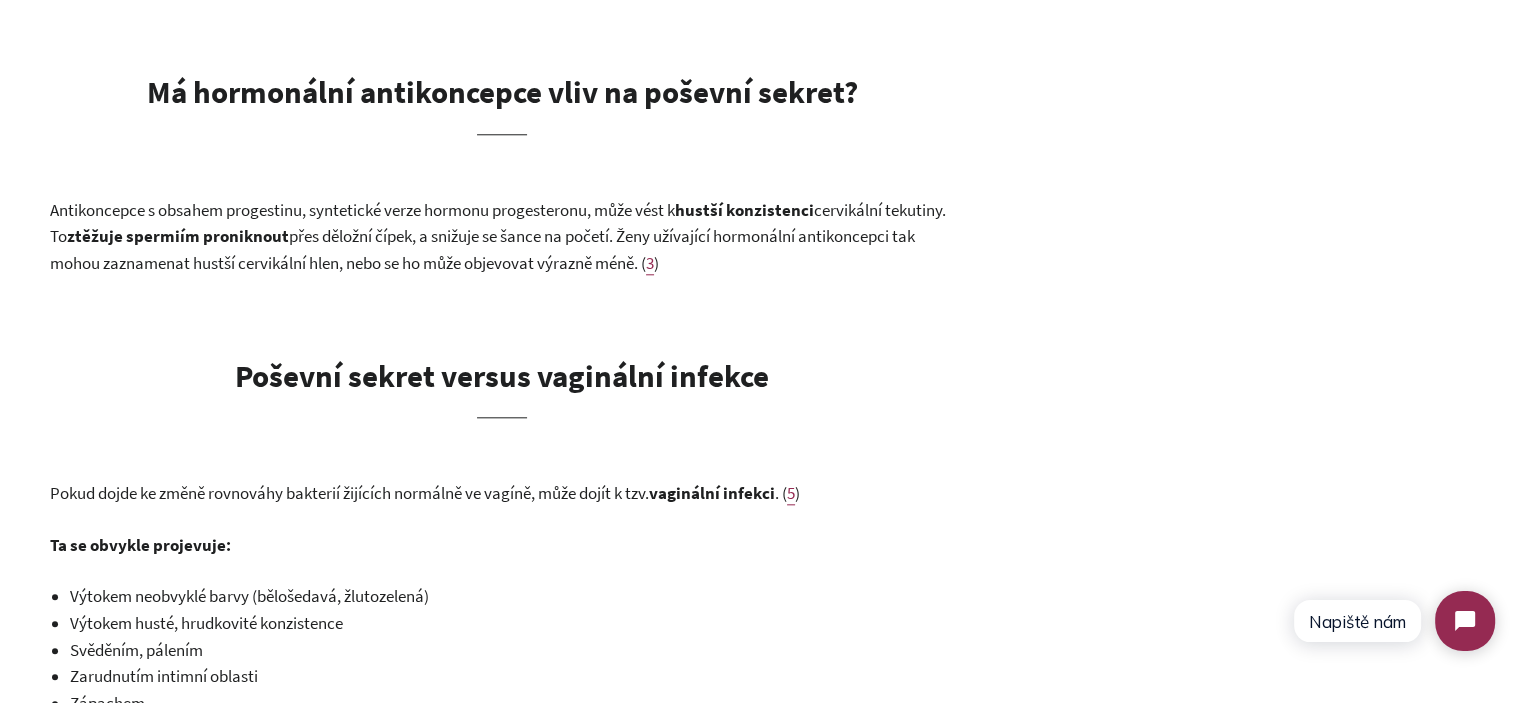click on "přes děložní čípek, a snižuje se šance na početí. Ženy užívající hormonální antikoncepci tak mohou zaznamenat hustší cervikální hlen, nebo se ho může objevovat výrazně méně. (" at bounding box center [482, 249] 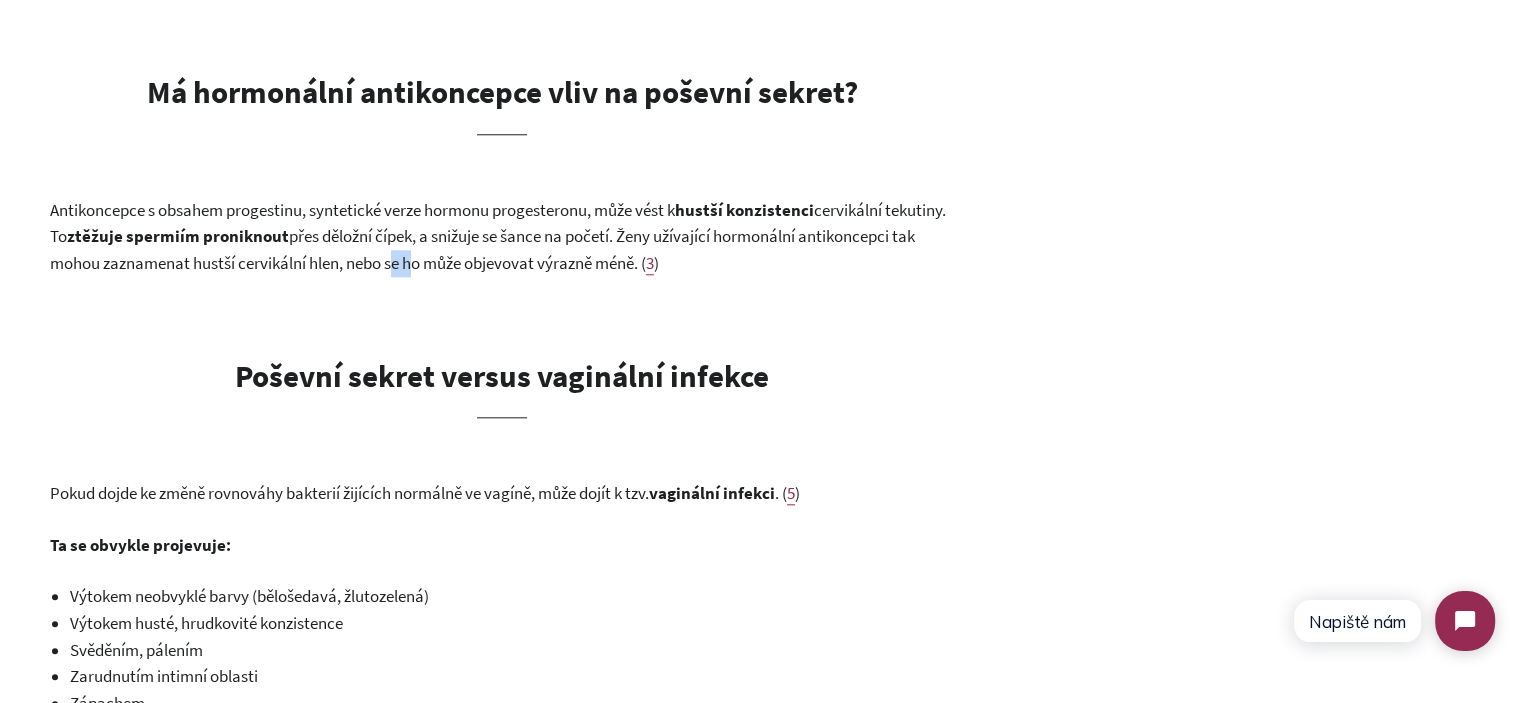 click on "přes děložní čípek, a snižuje se šance na početí. Ženy užívající hormonální antikoncepci tak mohou zaznamenat hustší cervikální hlen, nebo se ho může objevovat výrazně méně. (" at bounding box center (482, 249) 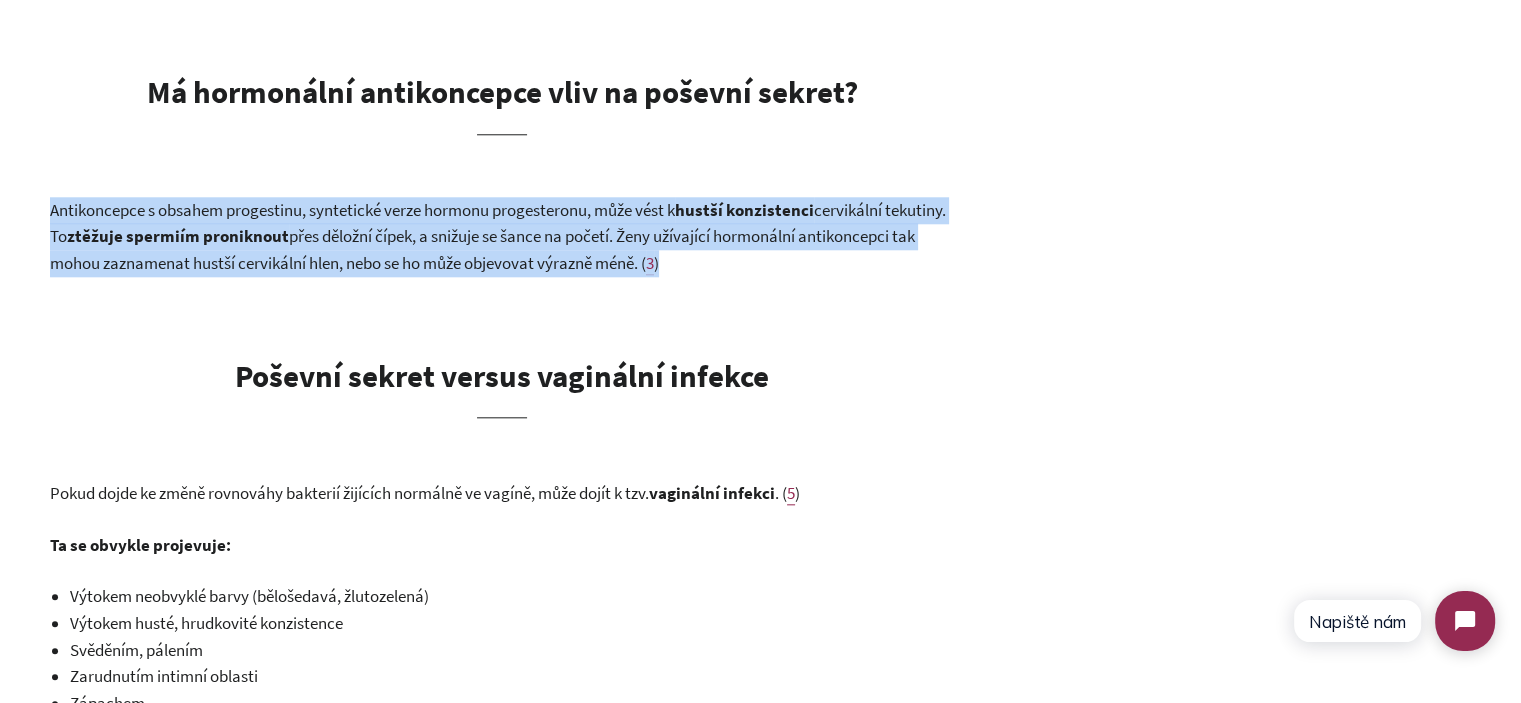 click on "přes děložní čípek, a snižuje se šance na početí. Ženy užívající hormonální antikoncepci tak mohou zaznamenat hustší cervikální hlen, nebo se ho může objevovat výrazně méně. (" at bounding box center [482, 249] 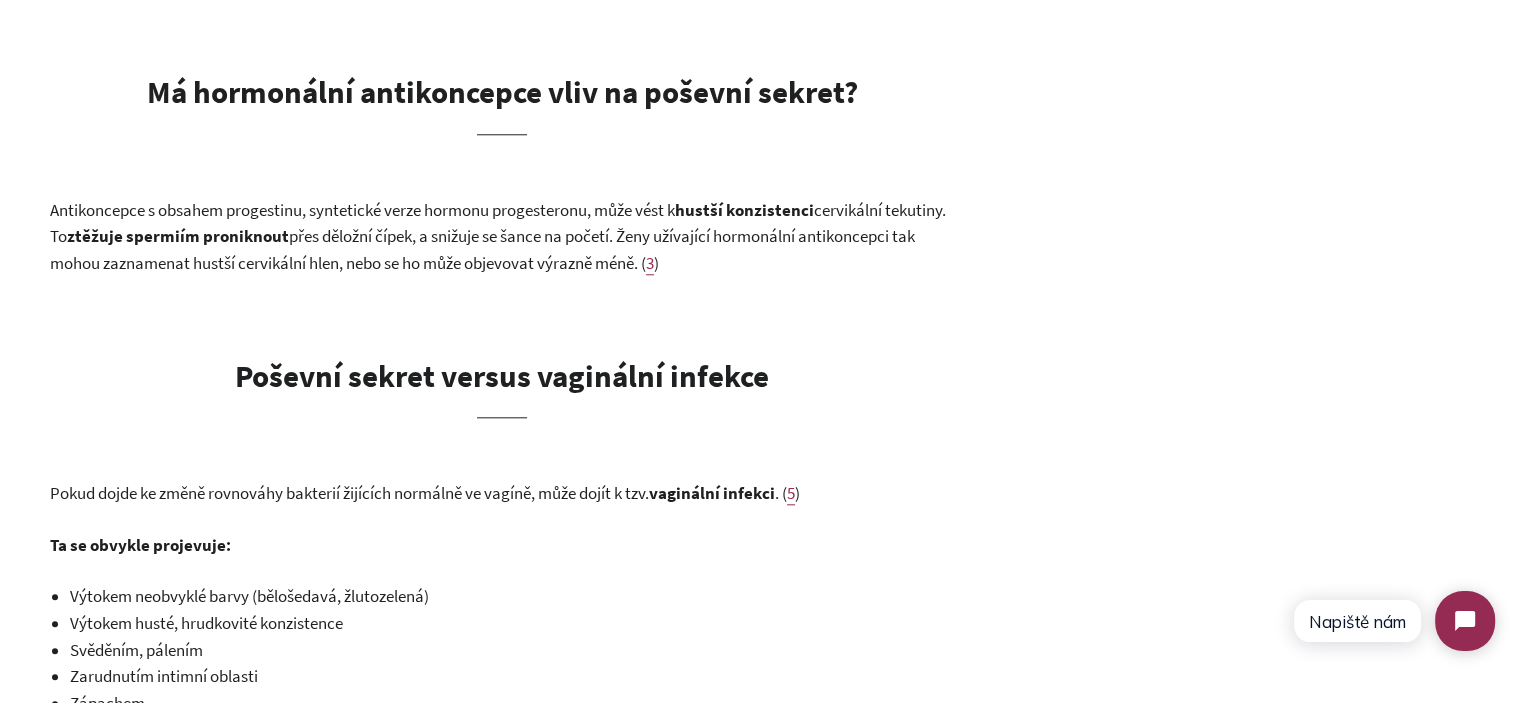 click on "Poševní sekret versus vaginální infekce" at bounding box center (502, 375) 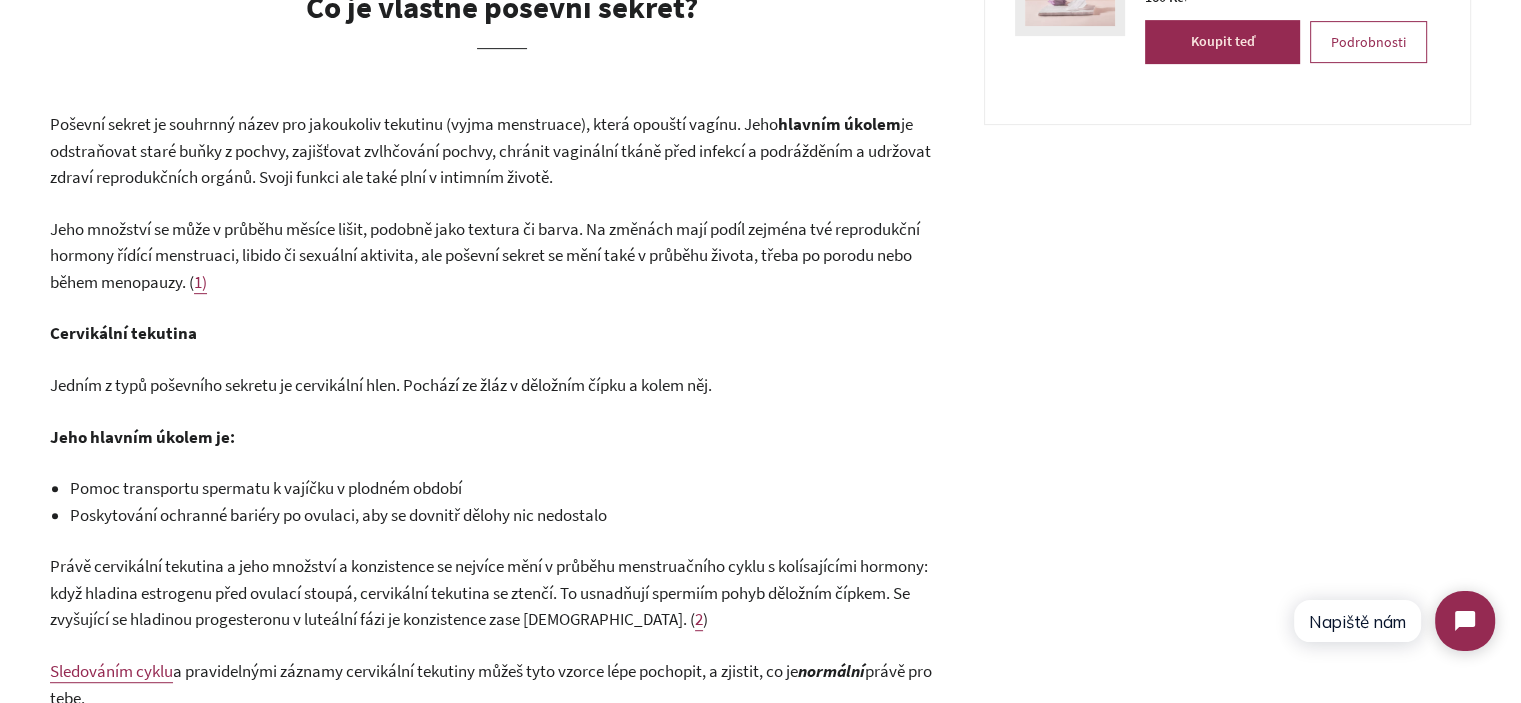 scroll, scrollTop: 900, scrollLeft: 0, axis: vertical 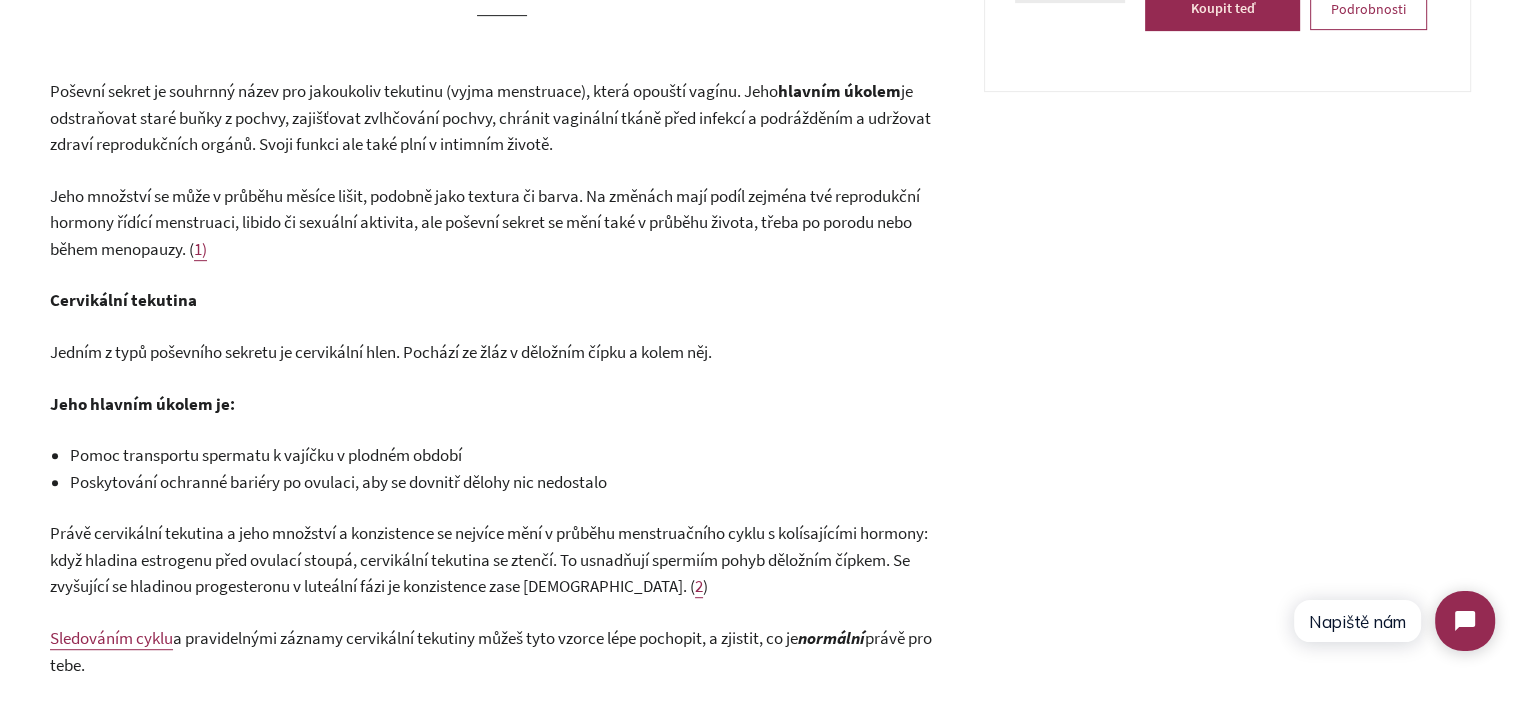 click on "Poševní sekret je souhrnný název pro jakoukoliv tekutinu (vyjma menstruace), která opouští vagínu. Jeho  hlavním úkolem  je odstraňovat staré buňky z pochvy, zajišťovat zvlhčování pochvy, chránit vaginální tkáně před infekcí a podrážděním a udržovat zdraví reprodukčních orgánů. Svoji funkci ale také plní v intimním životě." at bounding box center (502, 118) 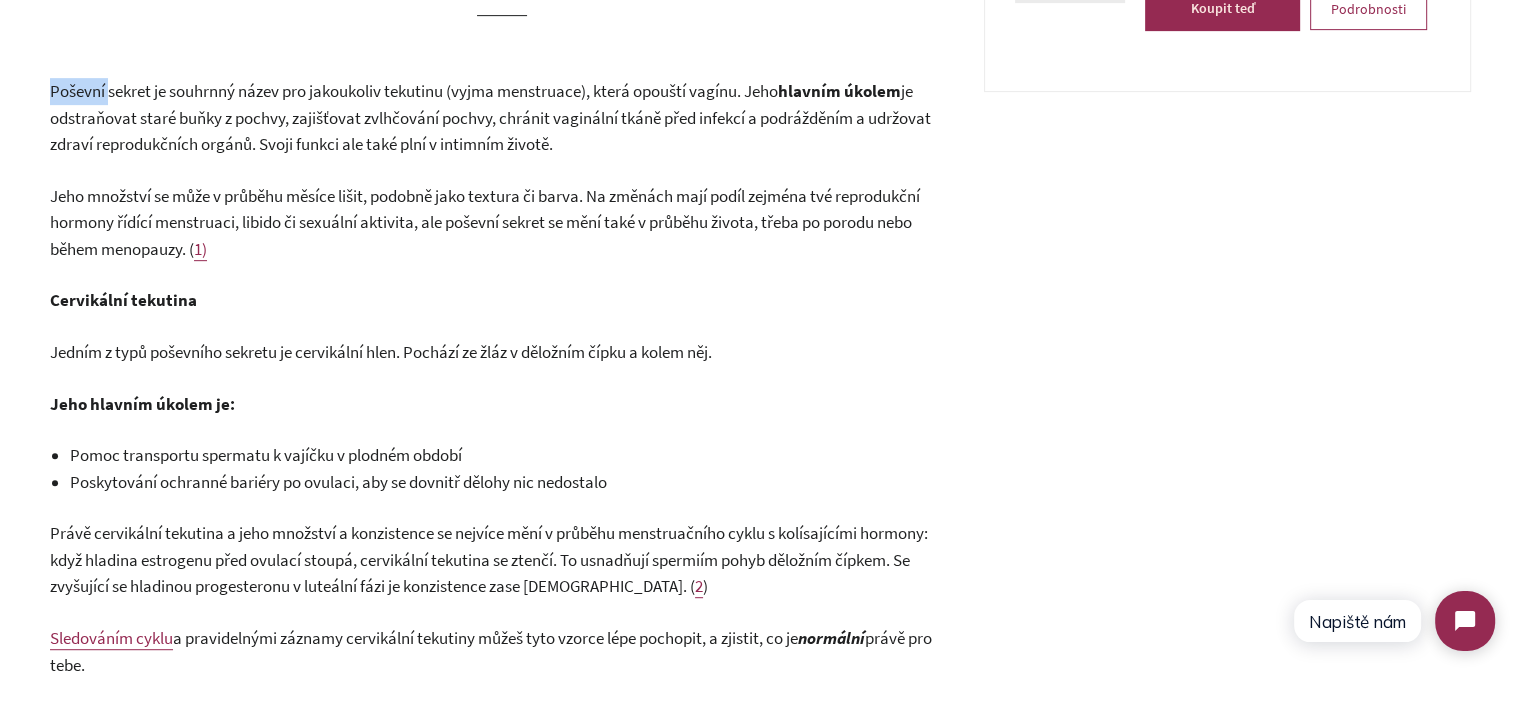click on "Poševní sekret je souhrnný název pro jakoukoliv tekutinu (vyjma menstruace), která opouští vagínu. Jeho  hlavním úkolem  je odstraňovat staré buňky z pochvy, zajišťovat zvlhčování pochvy, chránit vaginální tkáně před infekcí a podrážděním a udržovat zdraví reprodukčních orgánů. Svoji funkci ale také plní v intimním životě." at bounding box center (502, 118) 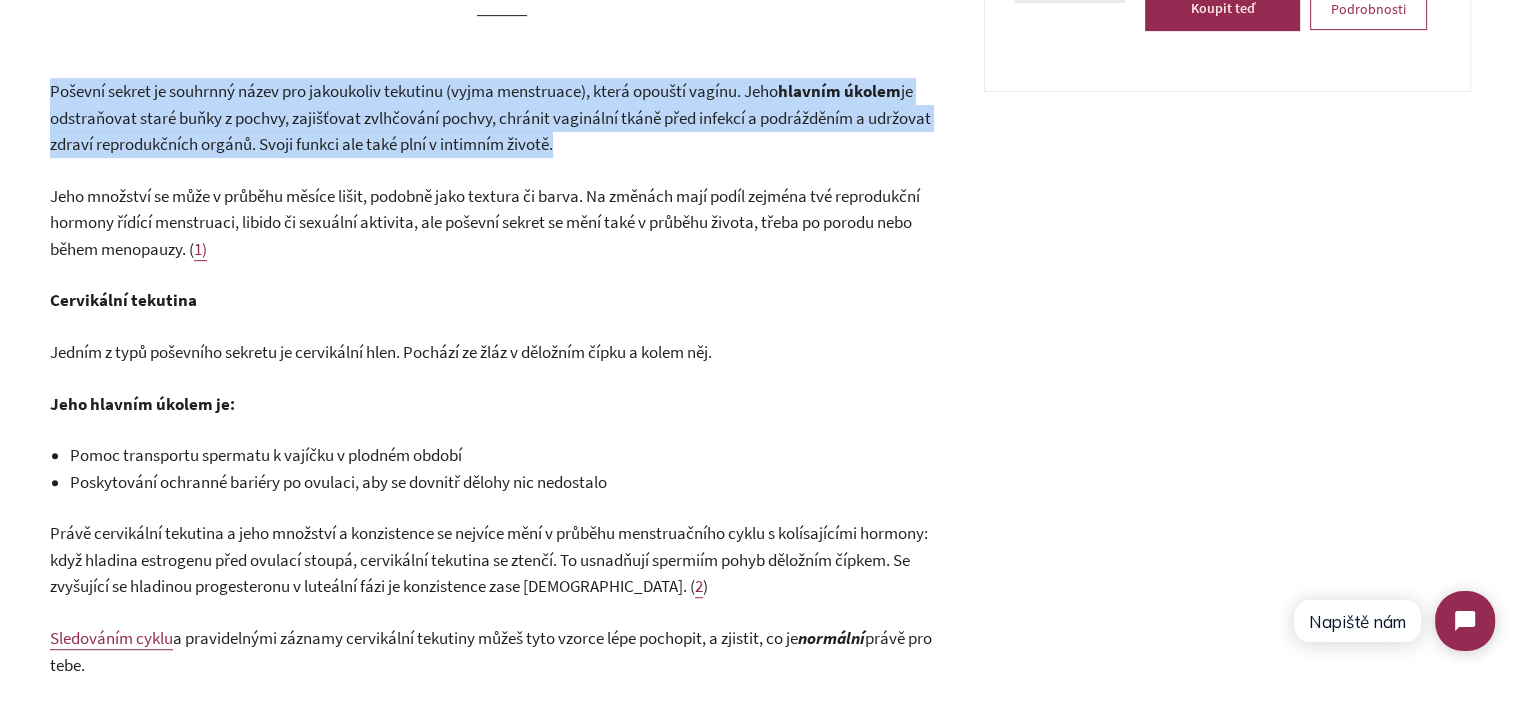 click on "Poševní sekret je souhrnný název pro jakoukoliv tekutinu (vyjma menstruace), která opouští vagínu. Jeho  hlavním úkolem  je odstraňovat staré buňky z pochvy, zajišťovat zvlhčování pochvy, chránit vaginální tkáně před infekcí a podrážděním a udržovat zdraví reprodukčních orgánů. Svoji funkci ale také plní v intimním životě." at bounding box center [502, 118] 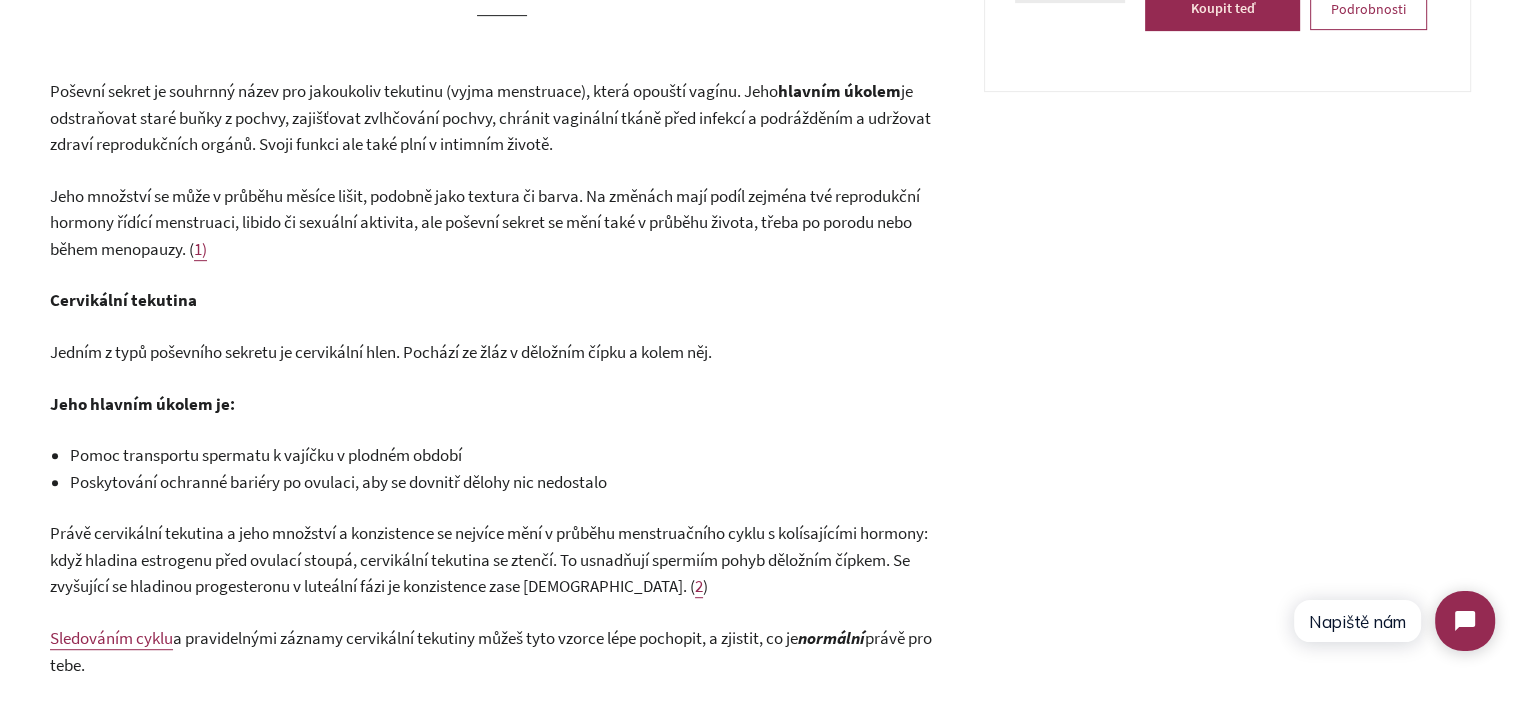 click on "Jeho množství se může v průběhu měsíce lišit, podobně jako textura či barva. Na změnách mají podíl zejména tvé reprodukční hormony řídící menstruaci, libido či sexuální aktivita, ale poševní sekret se mění také v průběhu života, třeba po porodu nebo během menopauzy. (" at bounding box center (485, 222) 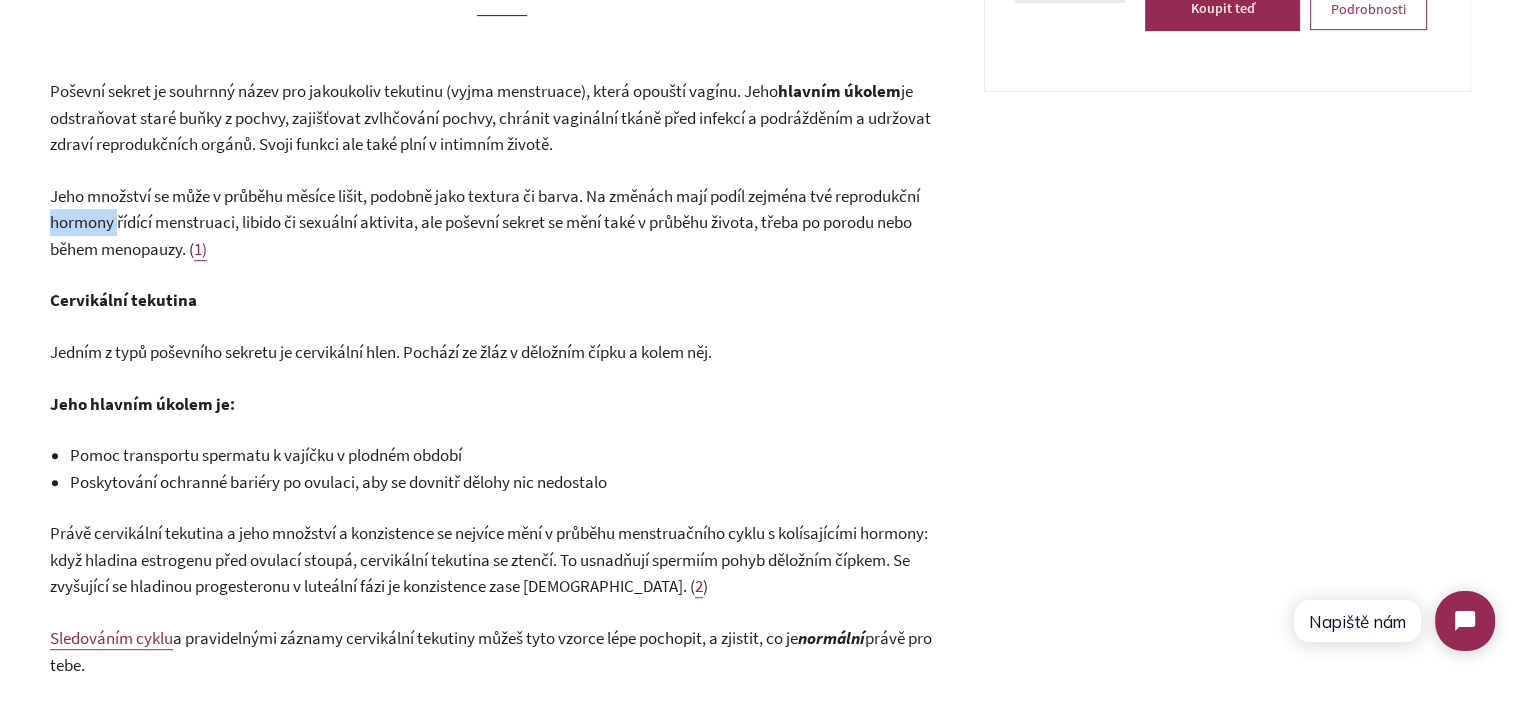 click on "Jeho množství se může v průběhu měsíce lišit, podobně jako textura či barva. Na změnách mají podíl zejména tvé reprodukční hormony řídící menstruaci, libido či sexuální aktivita, ale poševní sekret se mění také v průběhu života, třeba po porodu nebo během menopauzy. (" at bounding box center (485, 222) 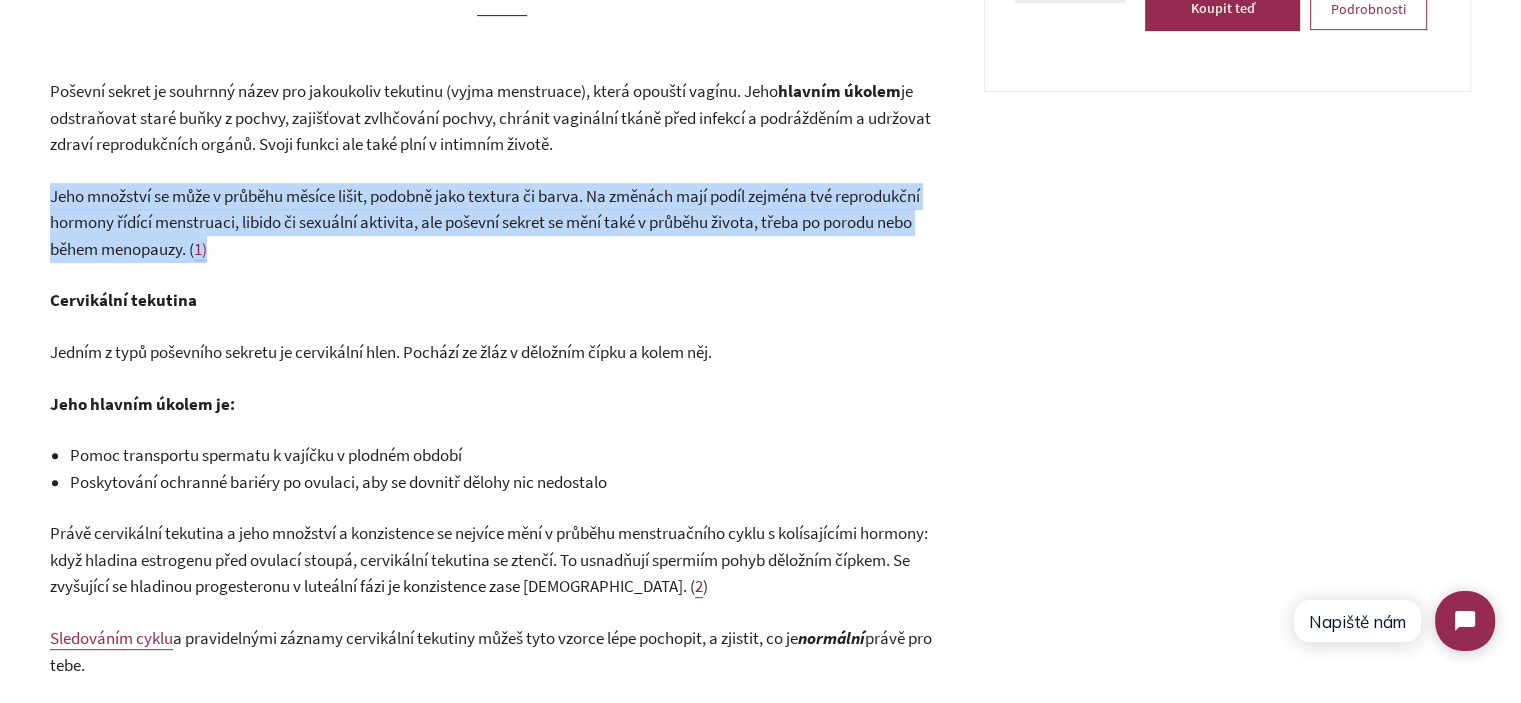 click on "Jeho množství se může v průběhu měsíce lišit, podobně jako textura či barva. Na změnách mají podíl zejména tvé reprodukční hormony řídící menstruaci, libido či sexuální aktivita, ale poševní sekret se mění také v průběhu života, třeba po porodu nebo během menopauzy. (" at bounding box center (485, 222) 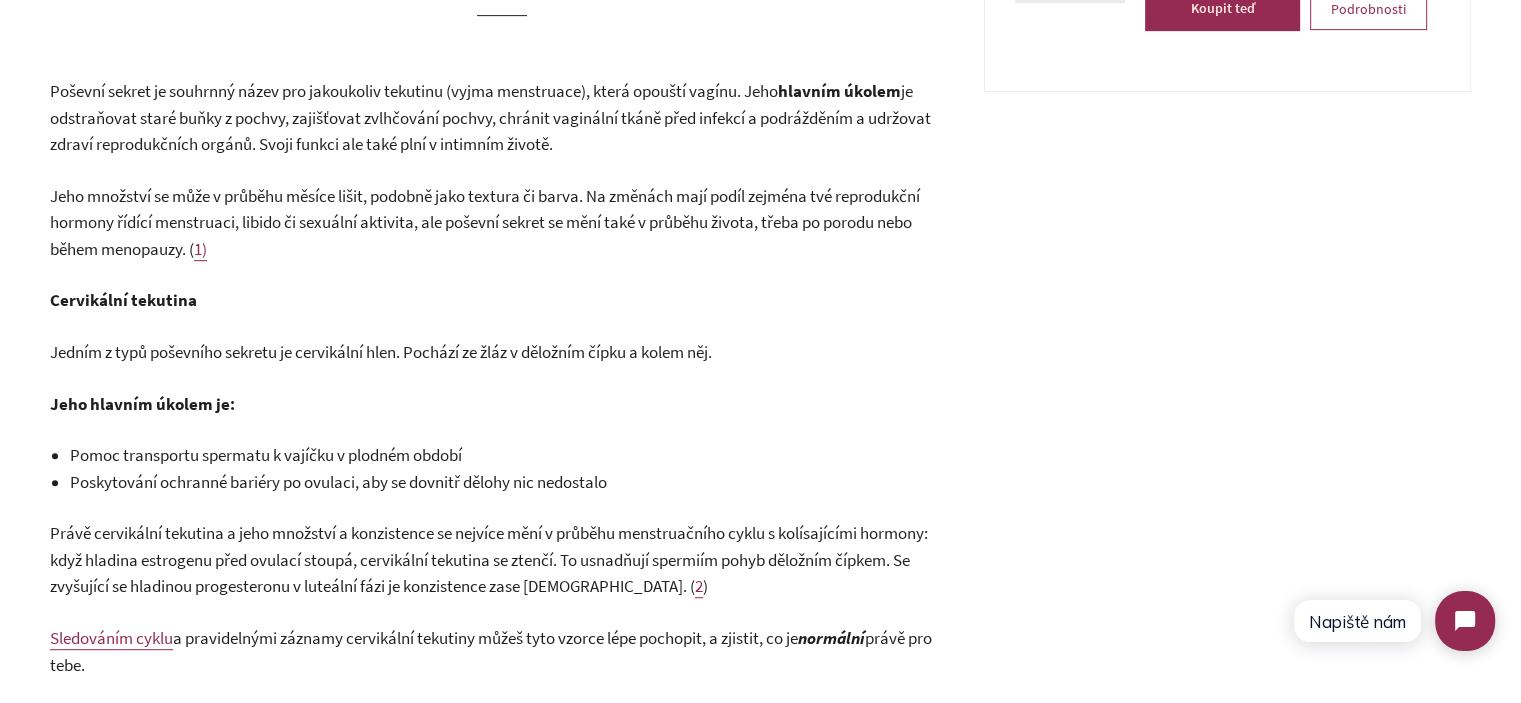 click on "Jeho množství se může v průběhu měsíce lišit, podobně jako textura či barva. Na změnách mají podíl zejména tvé reprodukční hormony řídící menstruaci, libido či sexuální aktivita, ale poševní sekret se mění také v průběhu života, třeba po porodu nebo během menopauzy. (" at bounding box center (485, 222) 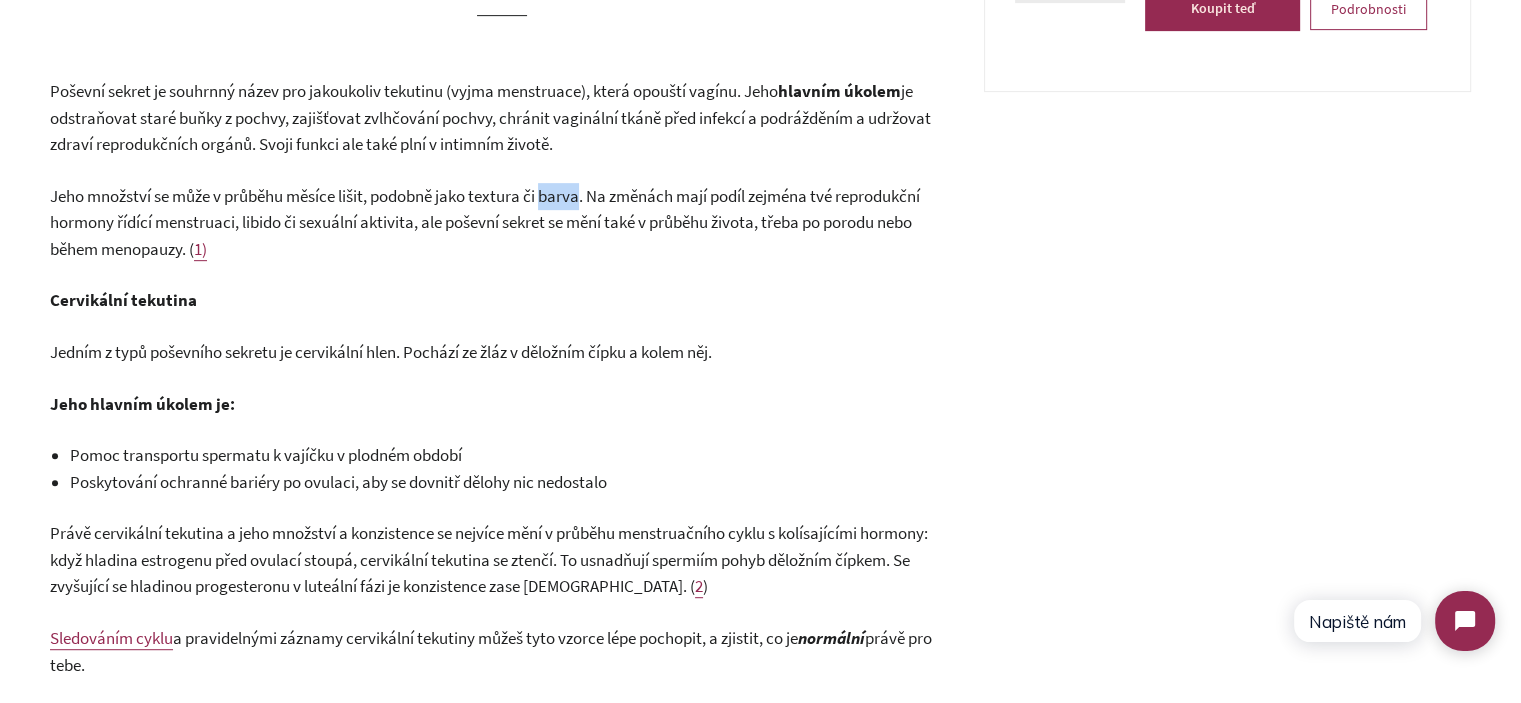 click on "Jeho množství se může v průběhu měsíce lišit, podobně jako textura či barva. Na změnách mají podíl zejména tvé reprodukční hormony řídící menstruaci, libido či sexuální aktivita, ale poševní sekret se mění také v průběhu života, třeba po porodu nebo během menopauzy. (" at bounding box center (485, 222) 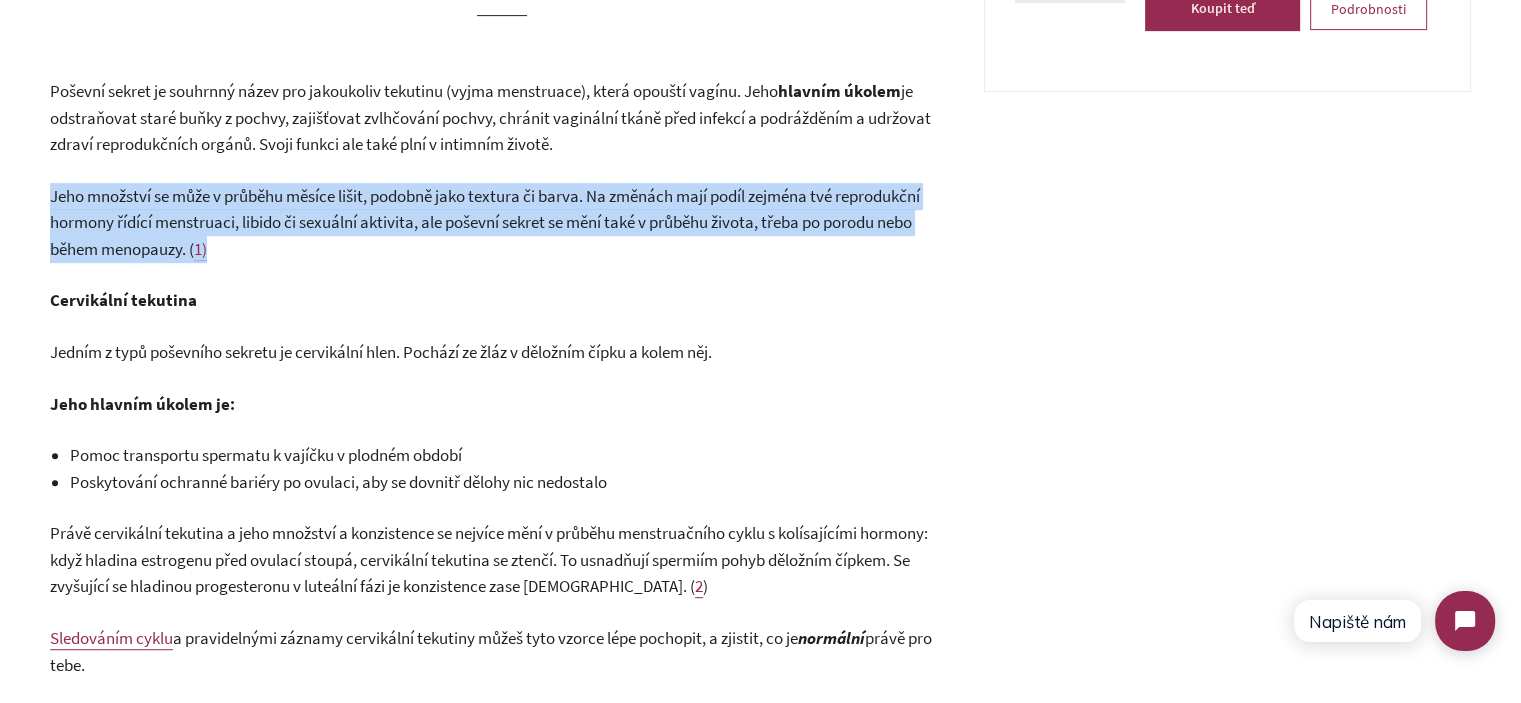 click on "Jeho množství se může v průběhu měsíce lišit, podobně jako textura či barva. Na změnách mají podíl zejména tvé reprodukční hormony řídící menstruaci, libido či sexuální aktivita, ale poševní sekret se mění také v průběhu života, třeba po porodu nebo během menopauzy. (" at bounding box center (485, 222) 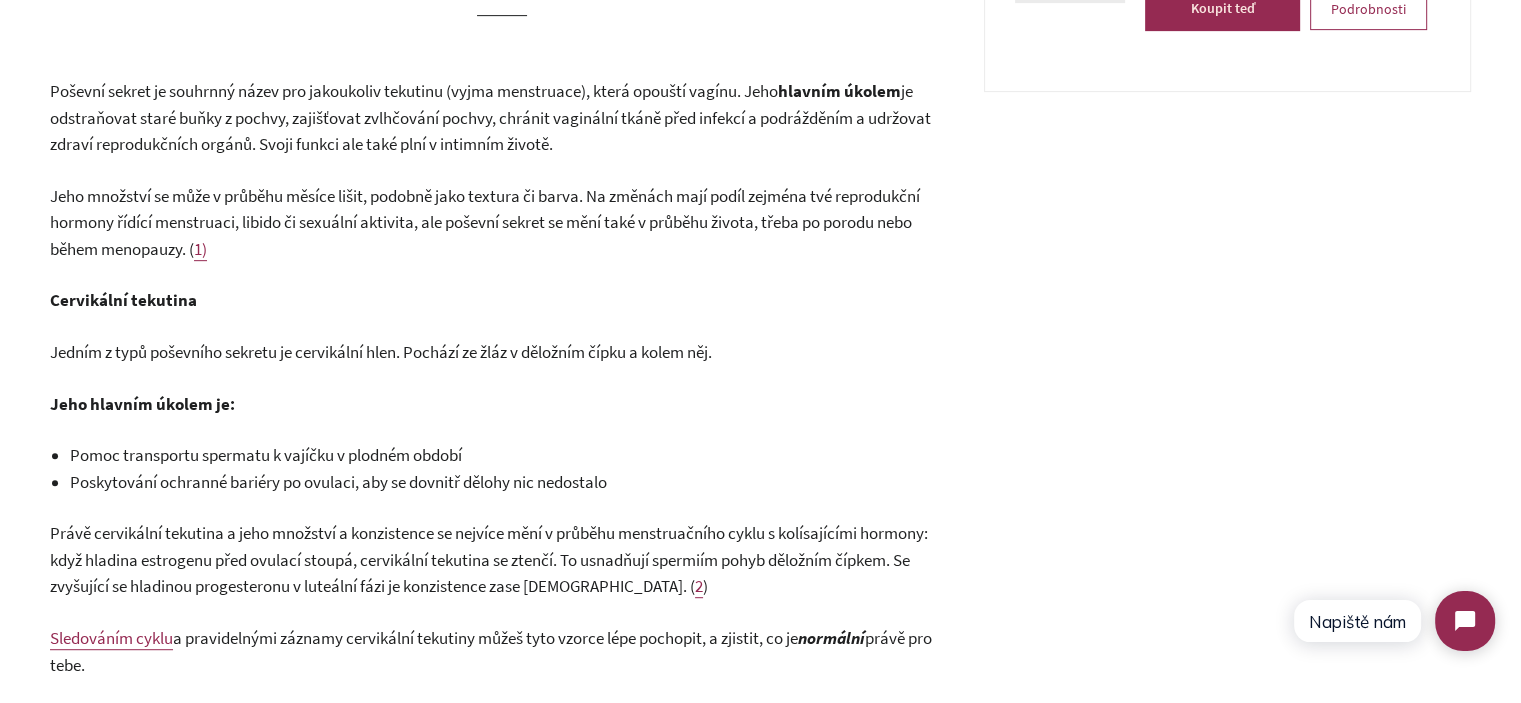 click on "Poševní sekret může někdy ženu překvapit, ať už svojí přítomností, množstvím nebo třeba texturou a barvou. Jeho přítomnost je však stejně přirozená, jako třeba sliny. Pravidelné zaznamenávání sekretu ti může předat užitečné informace o tvém těle, menstruačním cyklu či plodném období.
Co je vlastně poševní sekret?
Poševní sekret je souhrnný název pro jakoukoliv tekutinu (vyjma menstruace), která opouští vagínu. Jeho  hlavním úkolem  je odstraňovat staré buňky z pochvy, zajišťovat zvlhčování pochvy, chránit vaginální tkáně před infekcí a podrážděním a udržovat zdraví reprodukčních orgánů. Svoji funkci ale také plní v intimním životě.
1)
Cervikální tekutina
Jedním z typů poševního sekretu je cervikální hlen. Pochází ze žláz v děložním čípku a kolem něj.
Jeho hlavním úkolem je:
Pomoc transportu spermatu k vajíčku v plodném období
2 )
Sledováním cyklu normální" at bounding box center (502, 1160) 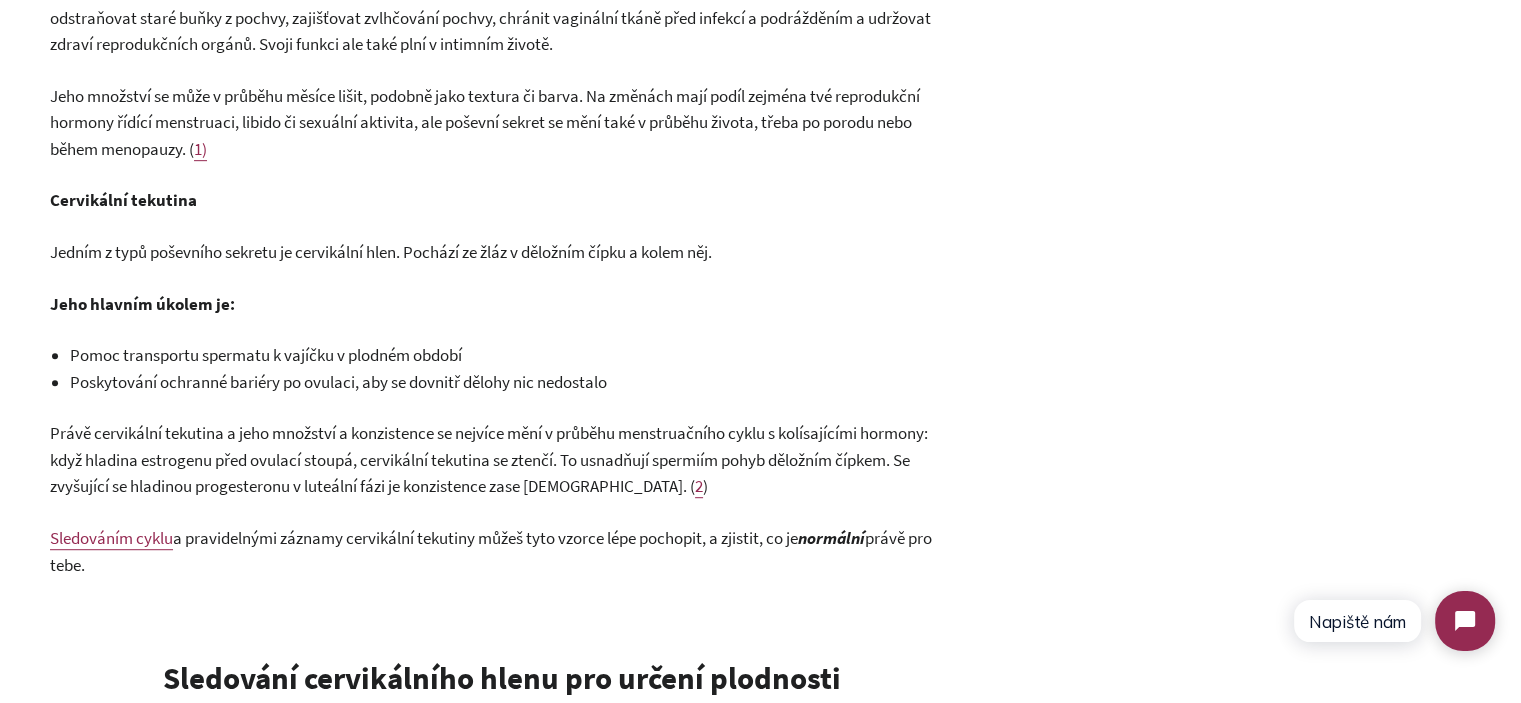 click on "Jedním z typů poševního sekretu je cervikální hlen. Pochází ze žláz v děložním čípku a kolem něj." at bounding box center [381, 252] 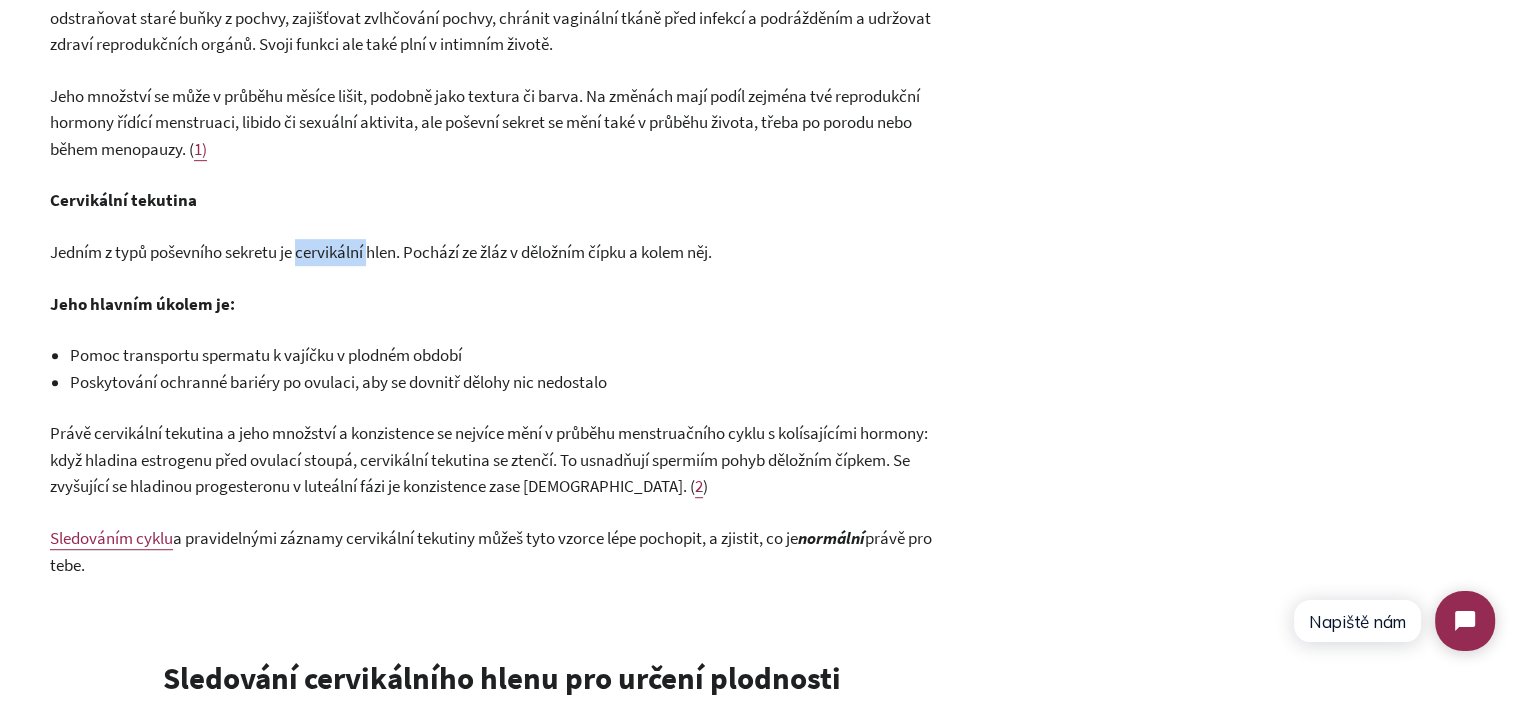 click on "Jedním z typů poševního sekretu je cervikální hlen. Pochází ze žláz v děložním čípku a kolem něj." at bounding box center (381, 252) 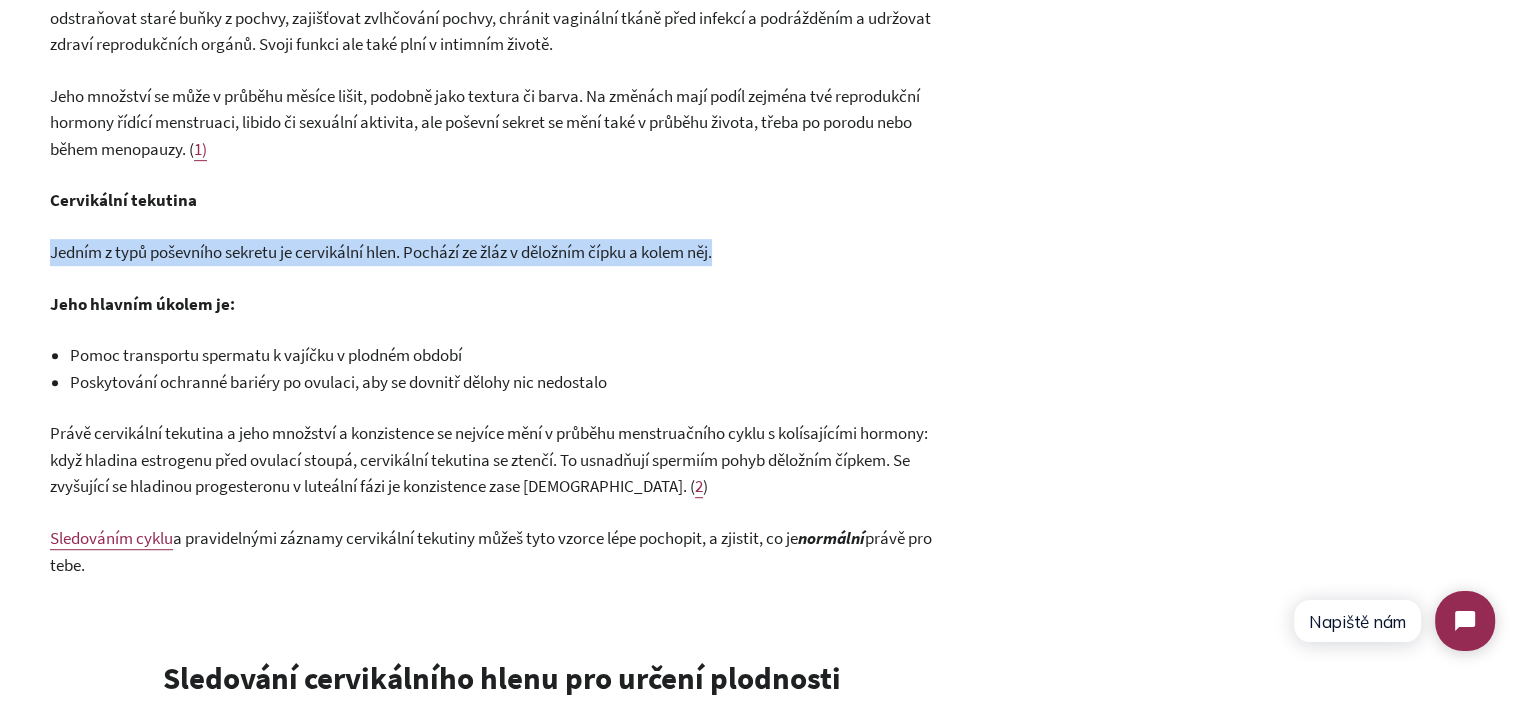 click on "Jedním z typů poševního sekretu je cervikální hlen. Pochází ze žláz v děložním čípku a kolem něj." at bounding box center (381, 252) 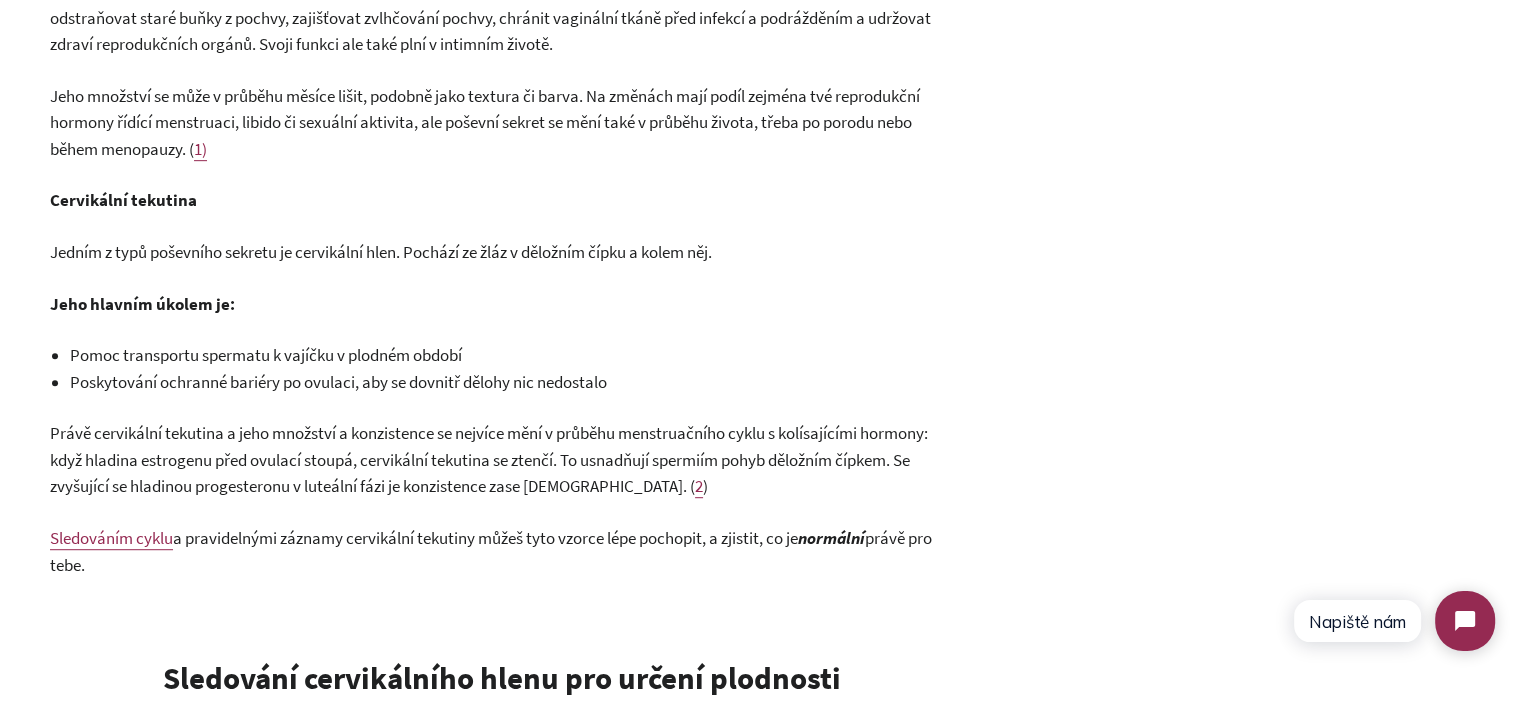 click on "Cervikální tekutina" at bounding box center [123, 200] 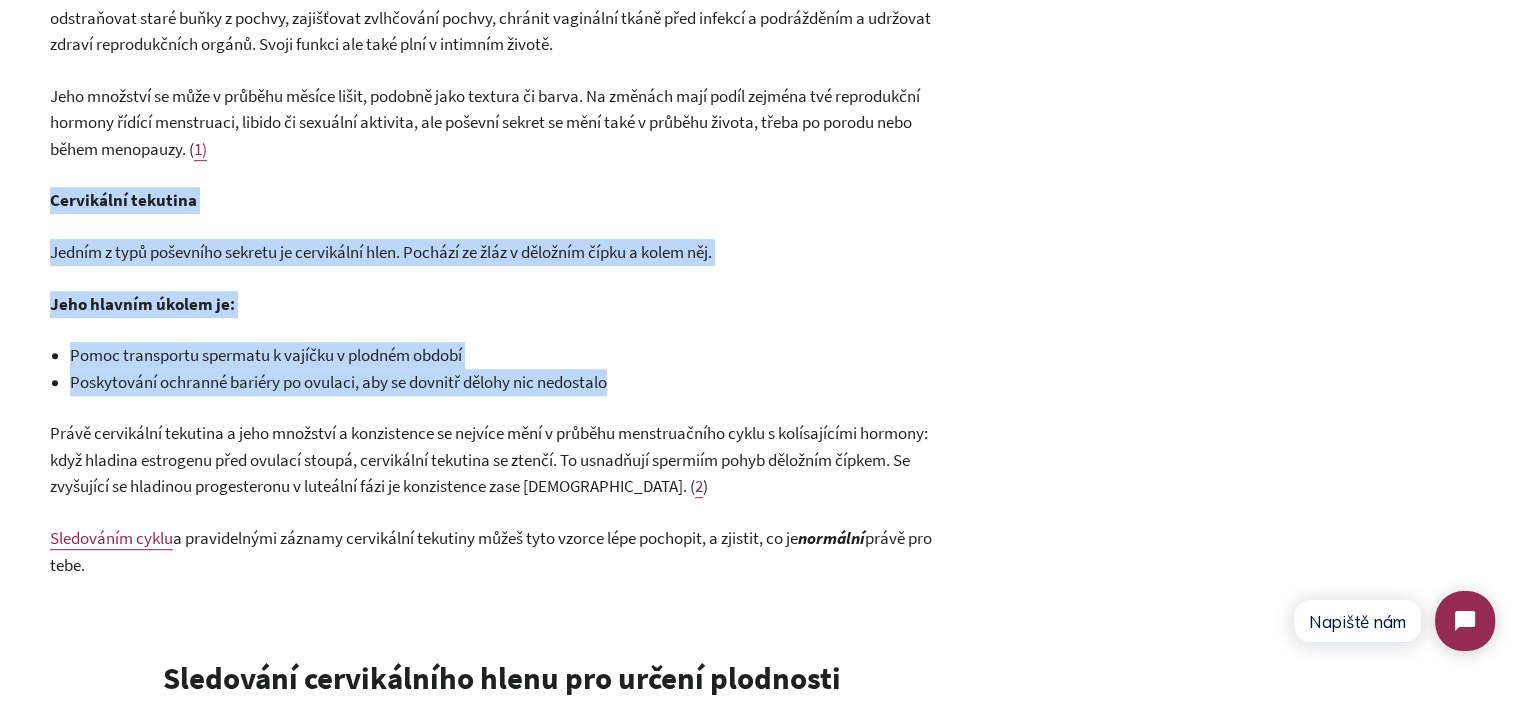 drag, startPoint x: 52, startPoint y: 199, endPoint x: 634, endPoint y: 379, distance: 609.19946 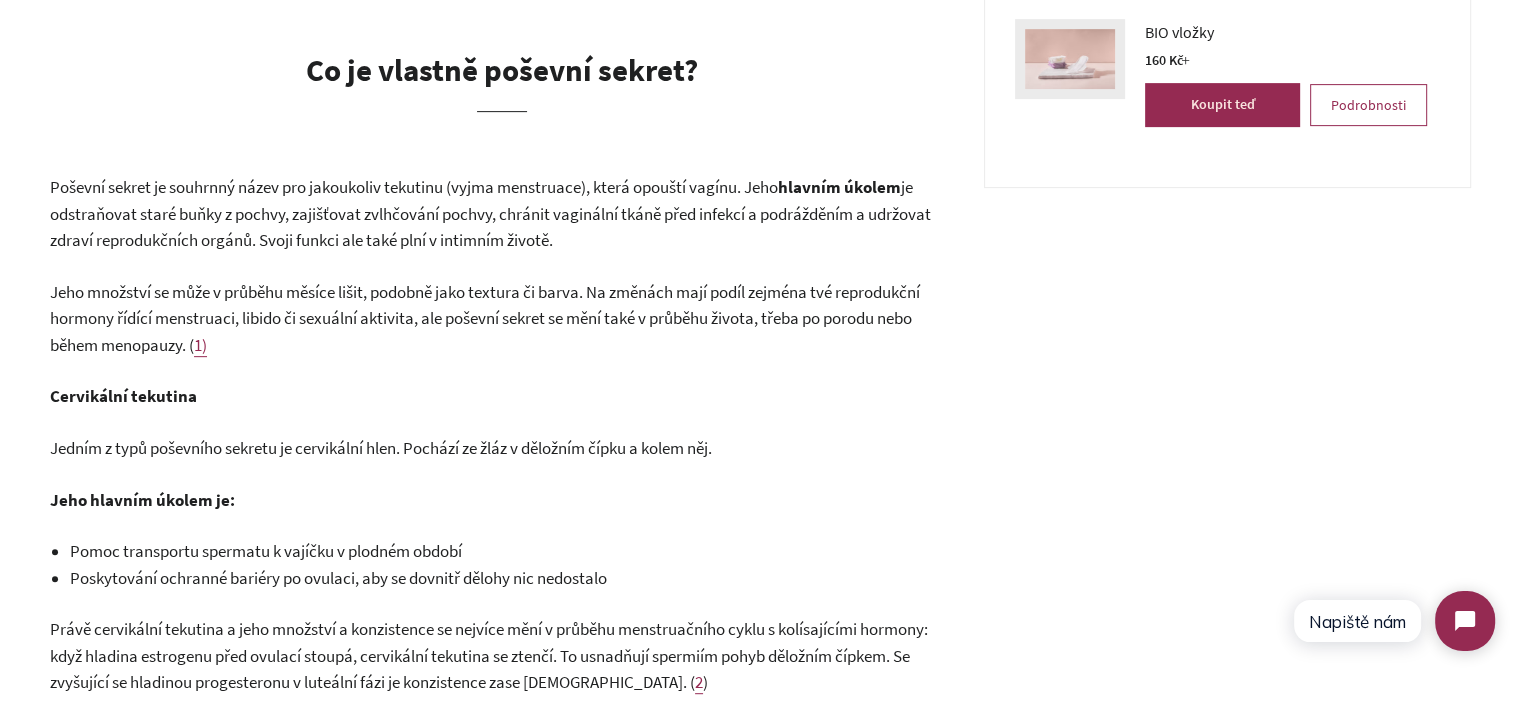 scroll, scrollTop: 800, scrollLeft: 0, axis: vertical 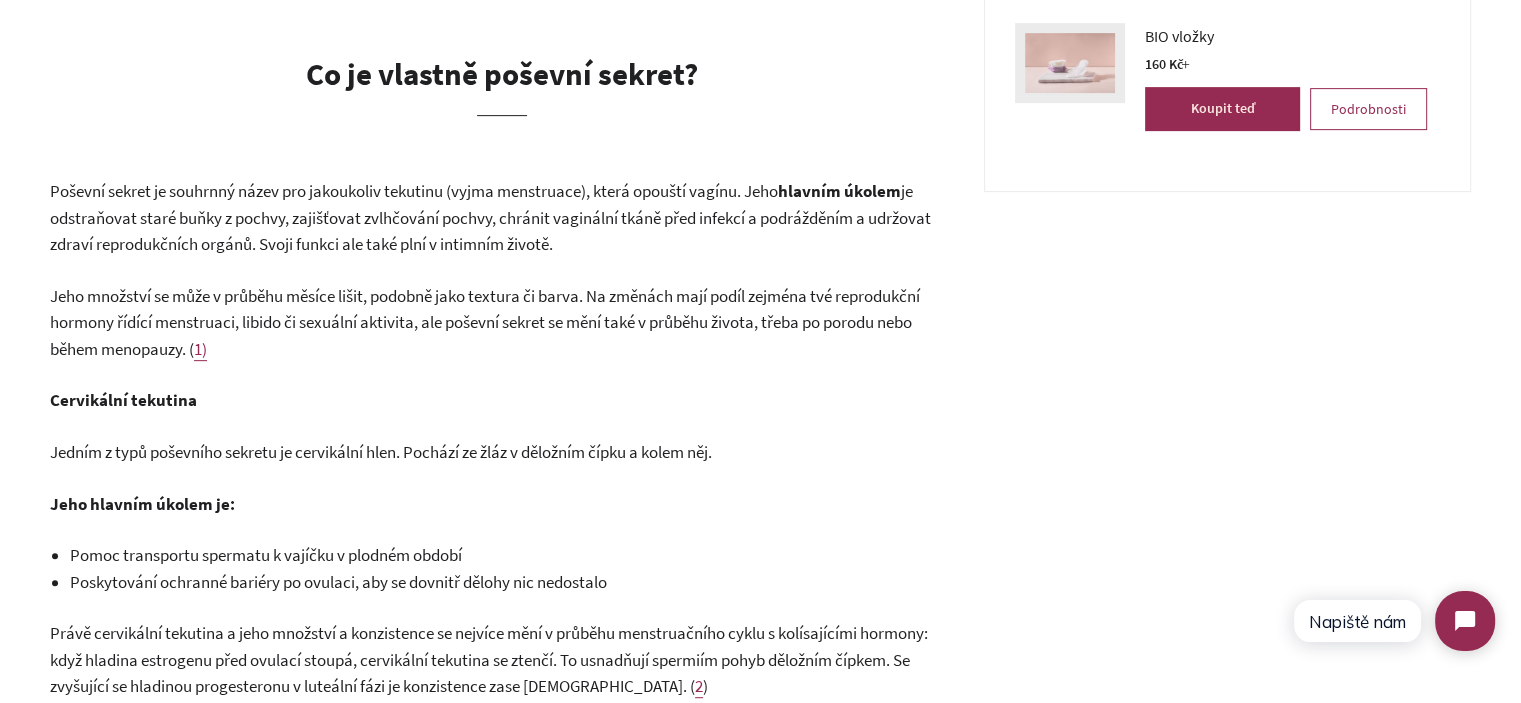 click on "Jeho množství se může v průběhu měsíce lišit, podobně jako textura či barva. Na změnách mají podíl zejména tvé reprodukční hormony řídící menstruaci, libido či sexuální aktivita, ale poševní sekret se mění také v průběhu života, třeba po porodu nebo během menopauzy. (" at bounding box center [485, 322] 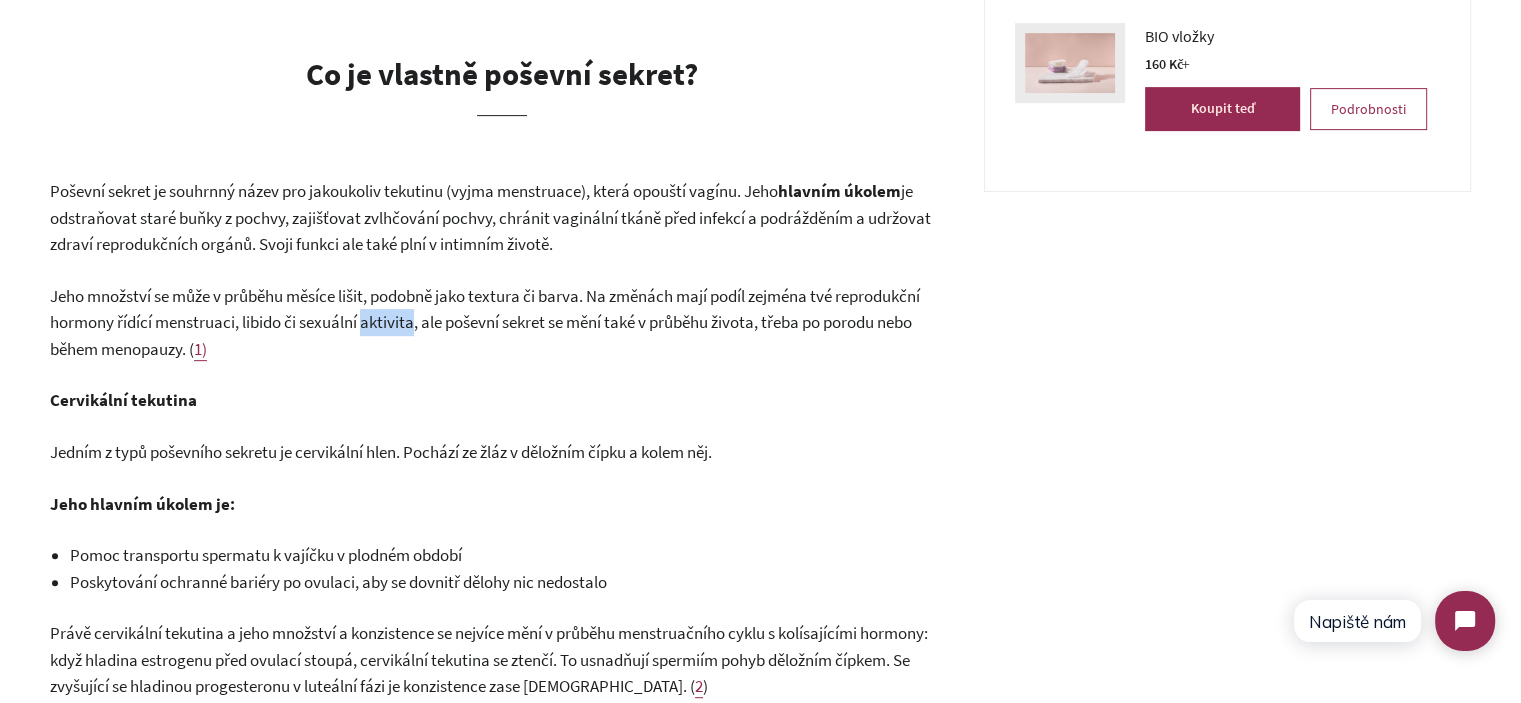 click on "Jeho množství se může v průběhu měsíce lišit, podobně jako textura či barva. Na změnách mají podíl zejména tvé reprodukční hormony řídící menstruaci, libido či sexuální aktivita, ale poševní sekret se mění také v průběhu života, třeba po porodu nebo během menopauzy. (" at bounding box center (485, 322) 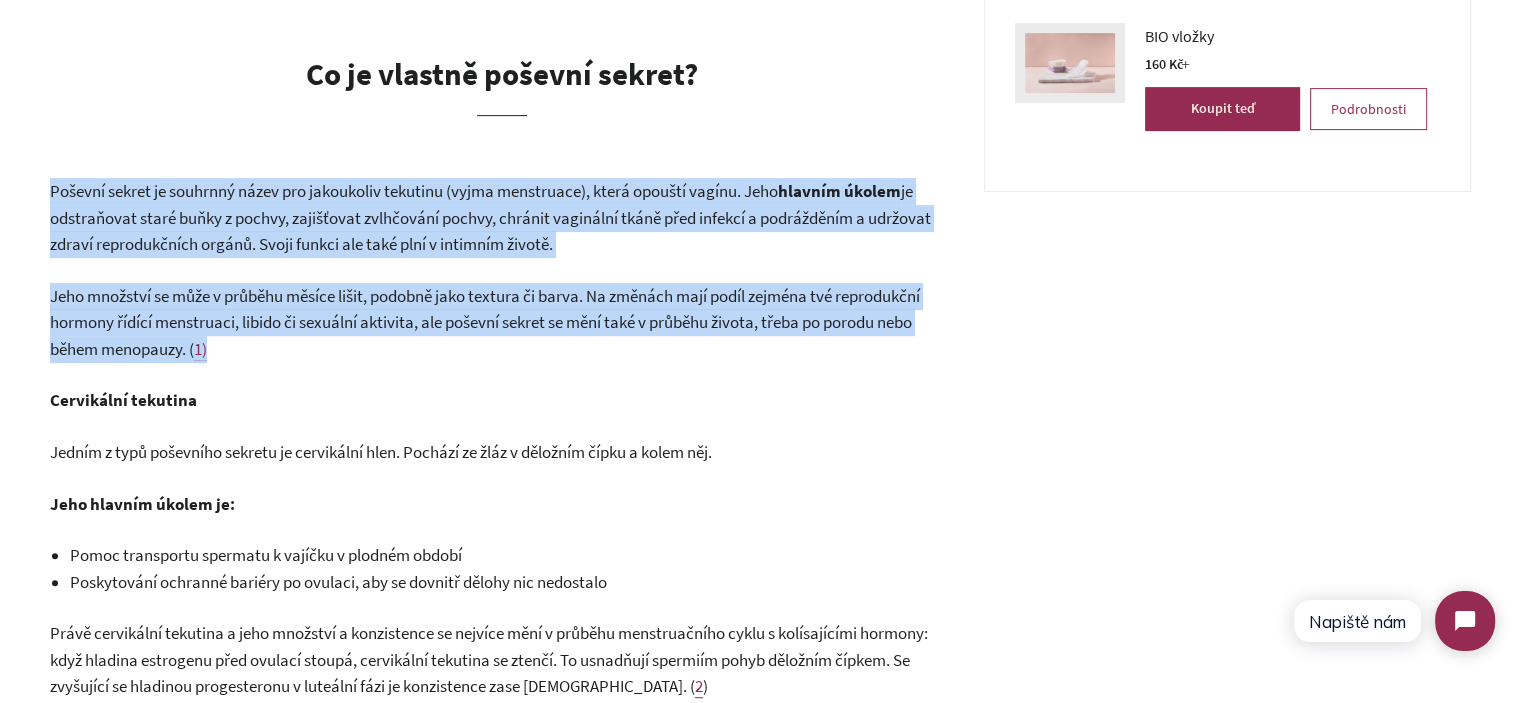 drag, startPoint x: 368, startPoint y: 319, endPoint x: 243, endPoint y: 231, distance: 152.86923 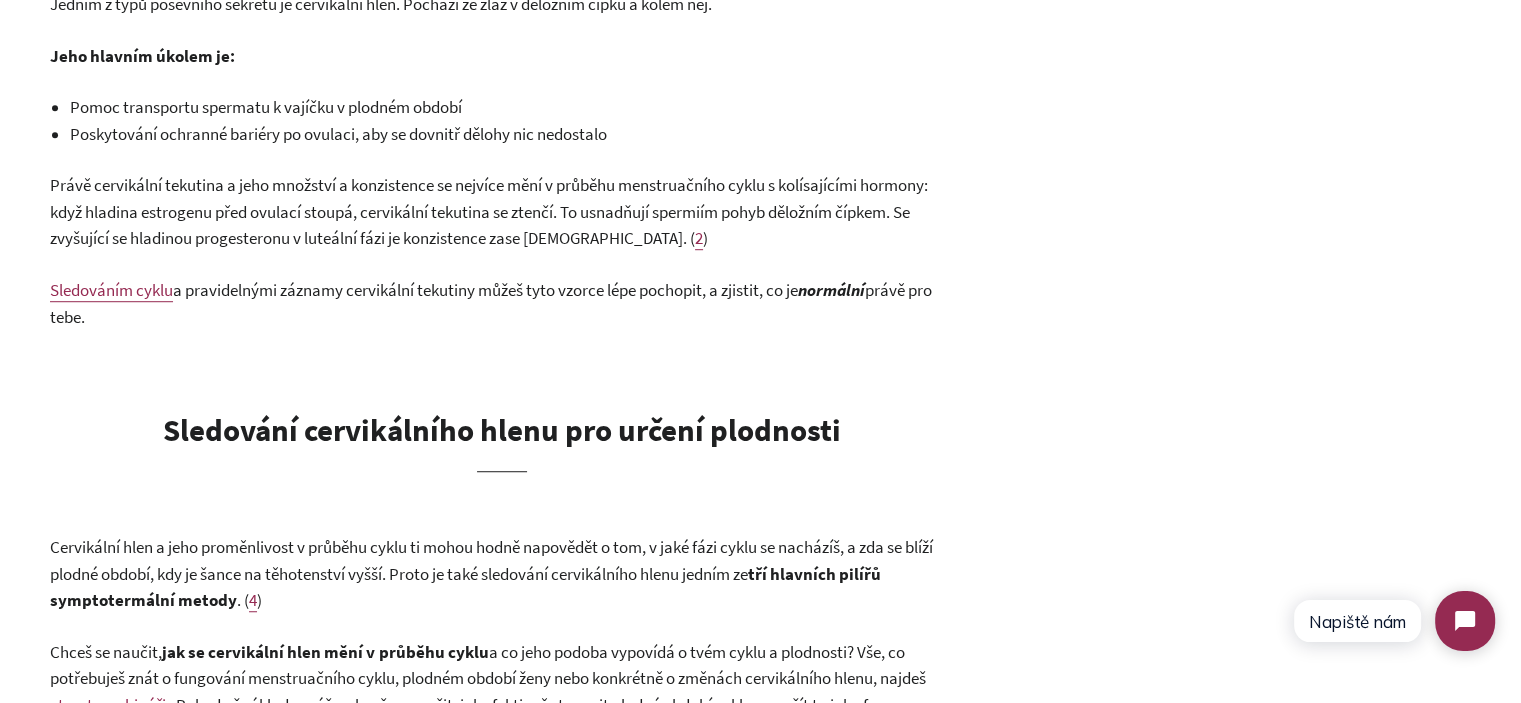 scroll, scrollTop: 1200, scrollLeft: 0, axis: vertical 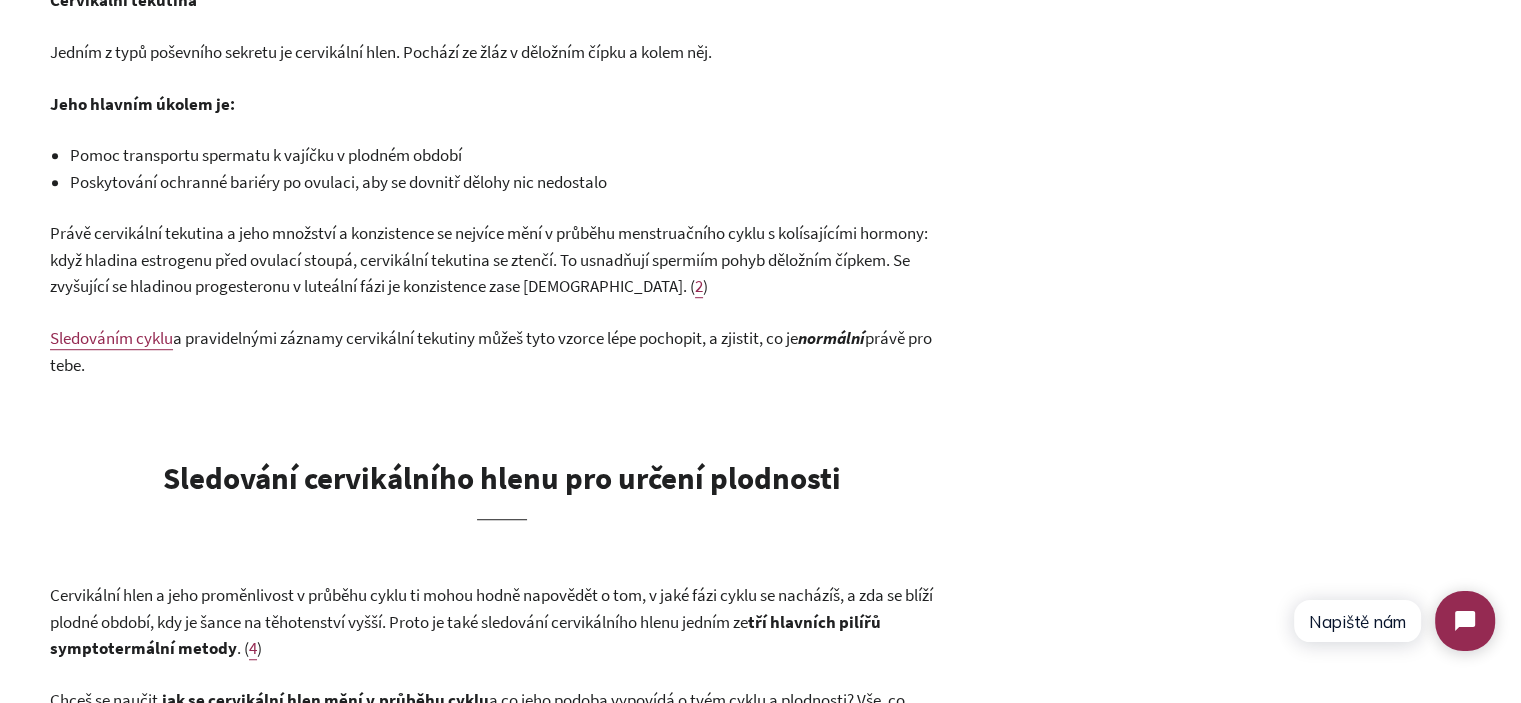 click on "Jeho hlavním úkolem je:" at bounding box center [142, 104] 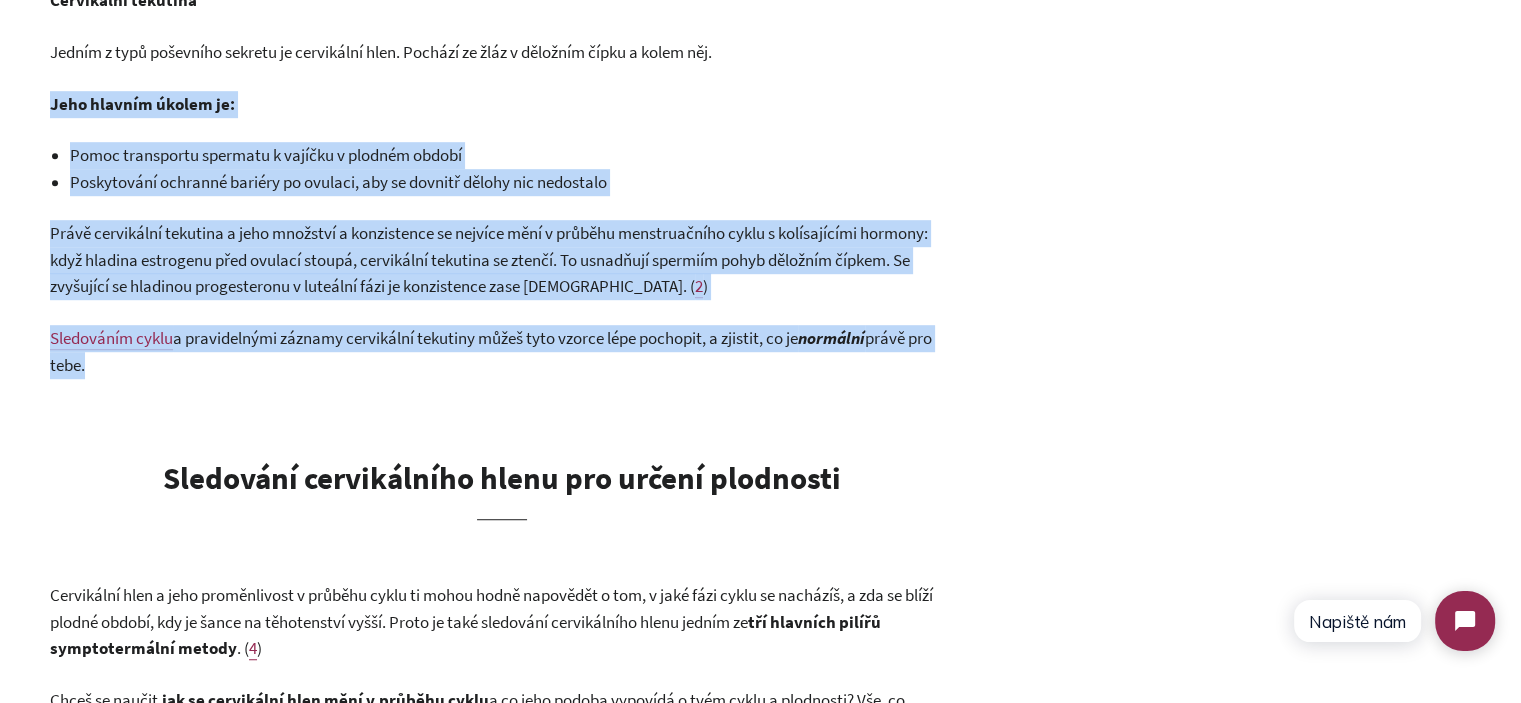 drag, startPoint x: 66, startPoint y: 107, endPoint x: 537, endPoint y: 362, distance: 535.59875 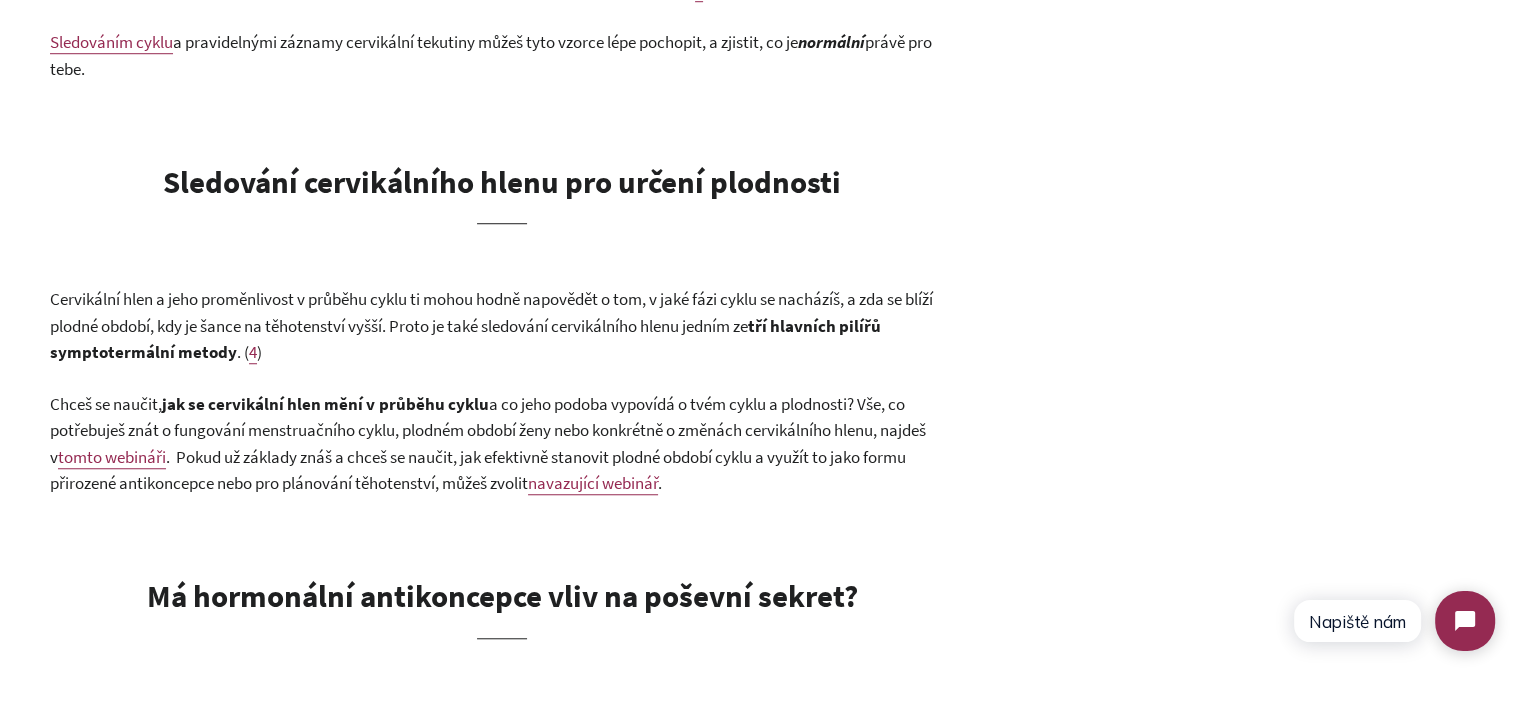 scroll, scrollTop: 1500, scrollLeft: 0, axis: vertical 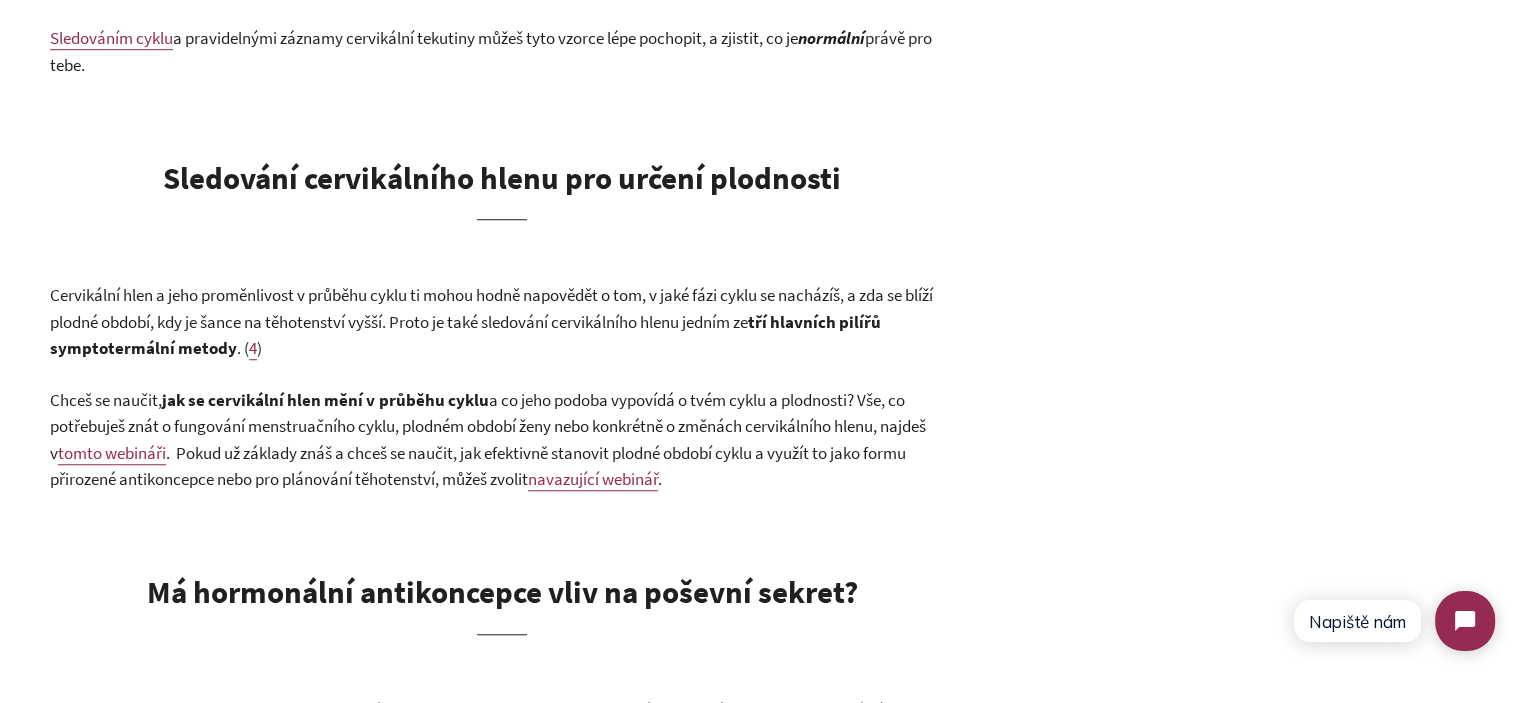 click on "Cervikální hlen a jeho proměnlivost v průběhu cyklu ti mohou hodně napovědět o tom, v jaké fázi cyklu se nacházíš, a zda se blíží plodné období, kdy je šance na těhotenství vyšší. Proto je také sledování cervikálního hlenu jedním ze" at bounding box center [491, 308] 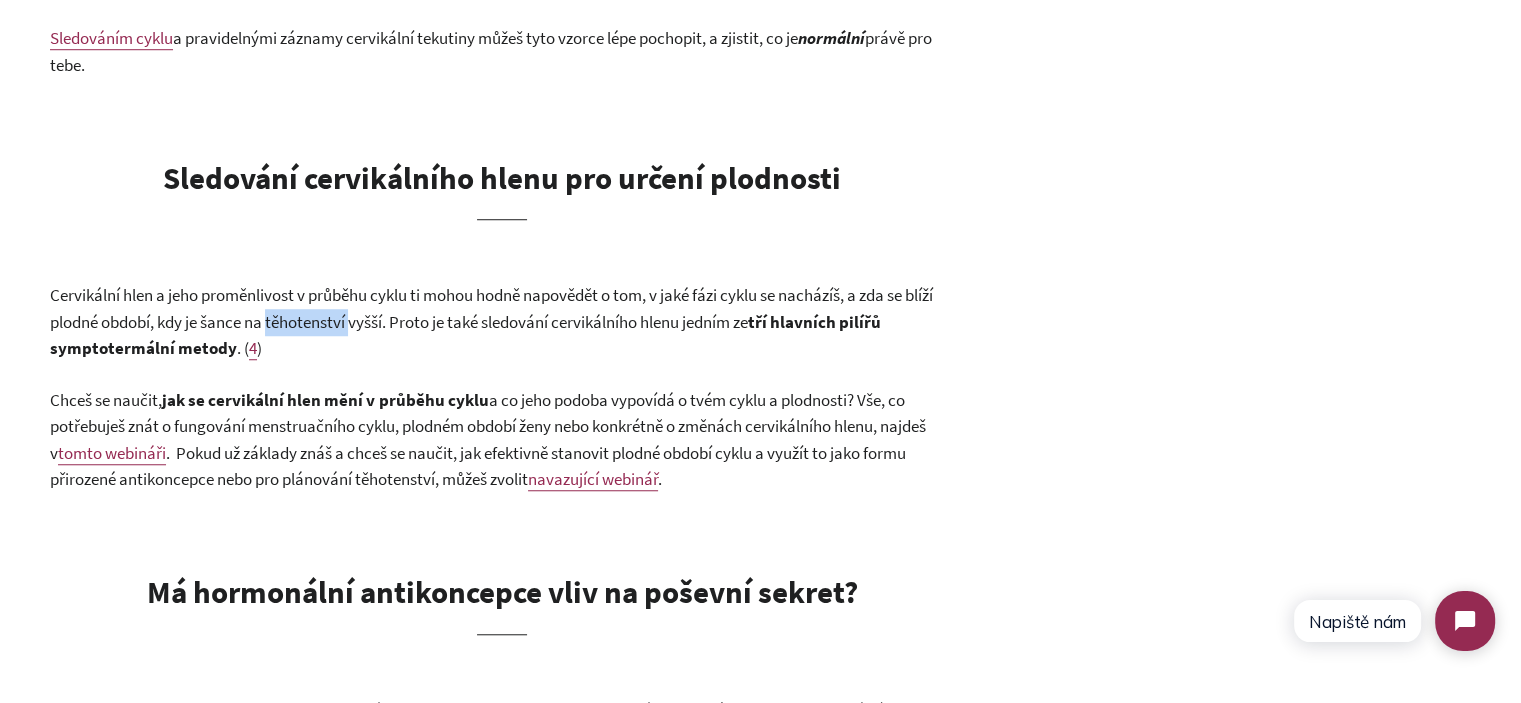 click on "Cervikální hlen a jeho proměnlivost v průběhu cyklu ti mohou hodně napovědět o tom, v jaké fázi cyklu se nacházíš, a zda se blíží plodné období, kdy je šance na těhotenství vyšší. Proto je také sledování cervikálního hlenu jedním ze" at bounding box center (491, 308) 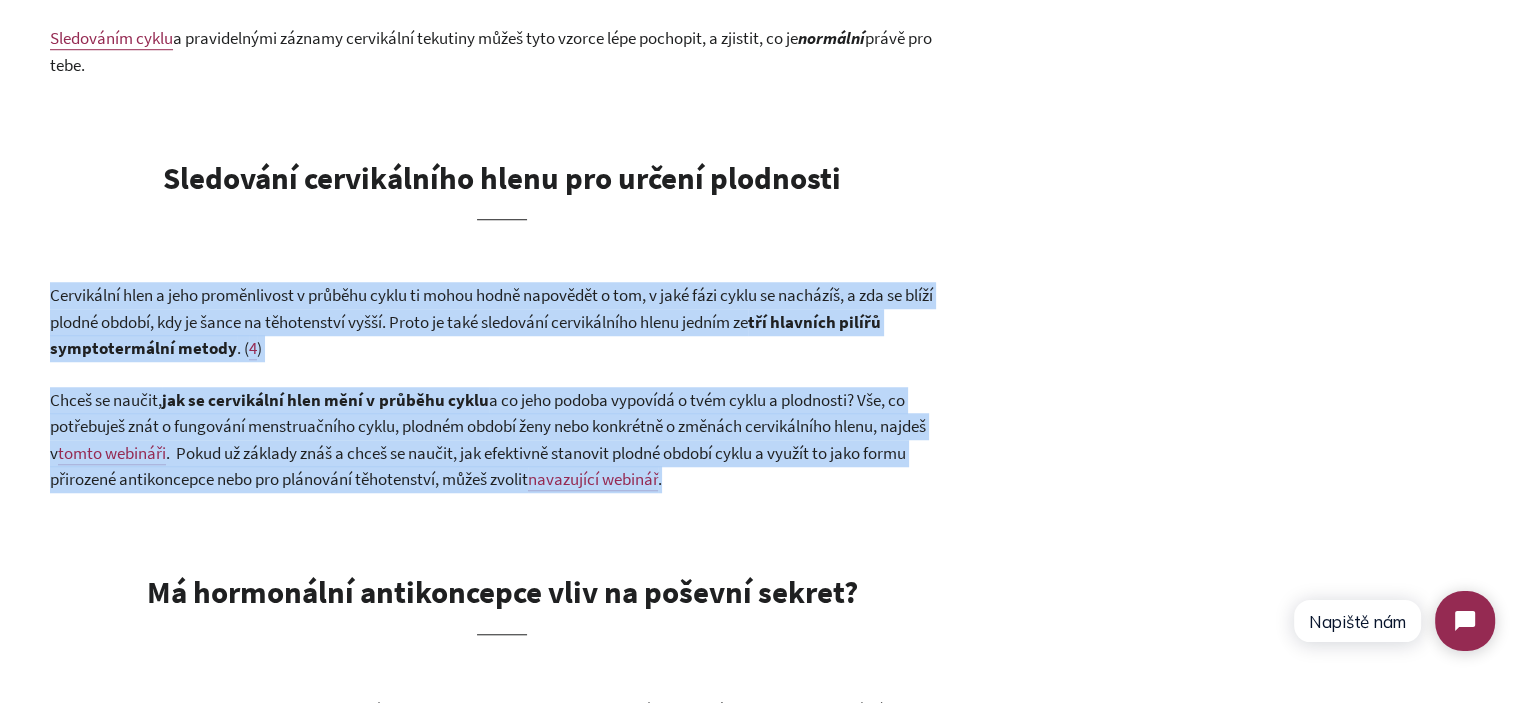 drag, startPoint x: 307, startPoint y: 311, endPoint x: 600, endPoint y: 410, distance: 309.27335 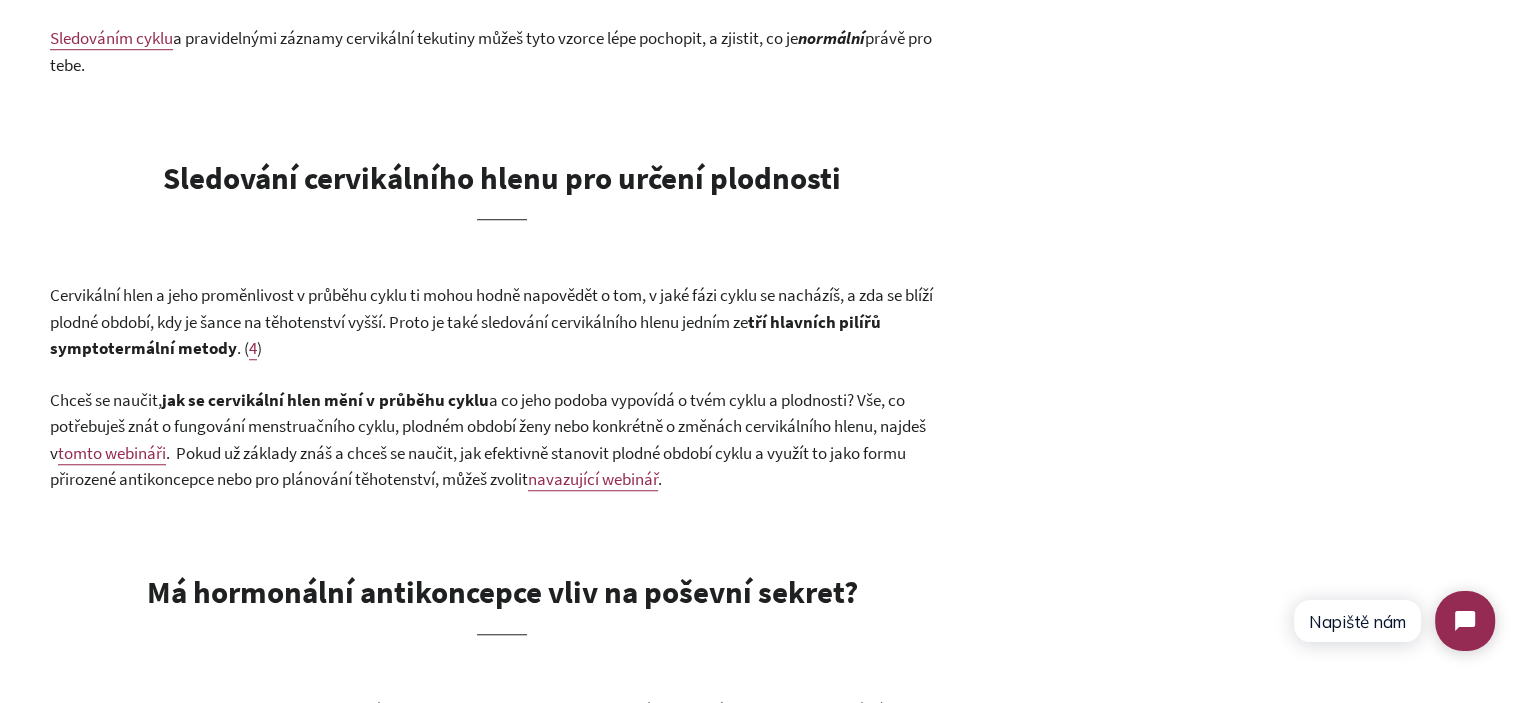 click on "a co jeho podoba vypovídá o tvém cyklu a plodnosti? Vše, co potřebuješ znát o fungování menstruačního cyklu, plodném období ženy nebo konkrétně o změnách cervikálního hlenu, najdeš v" at bounding box center [488, 426] 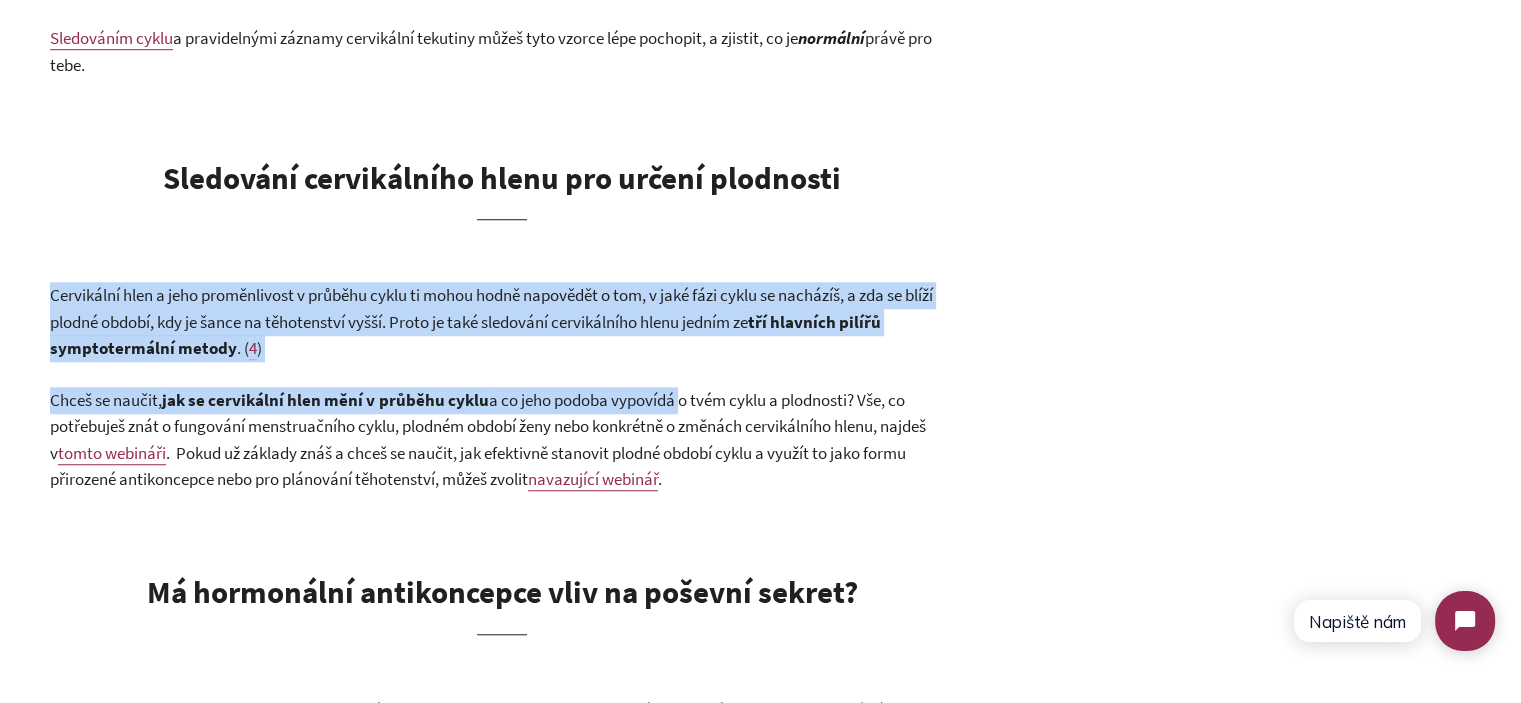 drag, startPoint x: 640, startPoint y: 408, endPoint x: 266, endPoint y: 201, distance: 427.46344 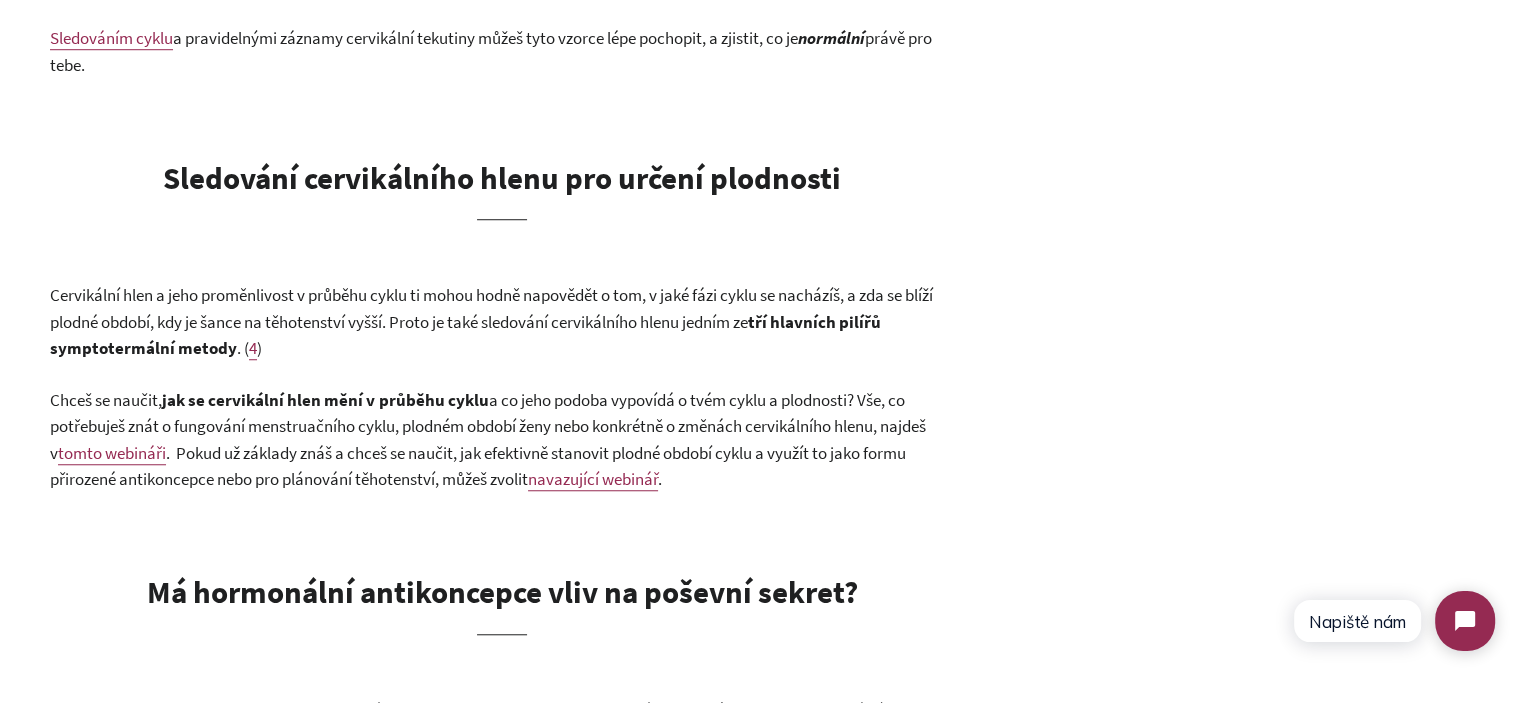 click on "Sledování cervikálního hlenu pro určení plodnosti" at bounding box center [502, 177] 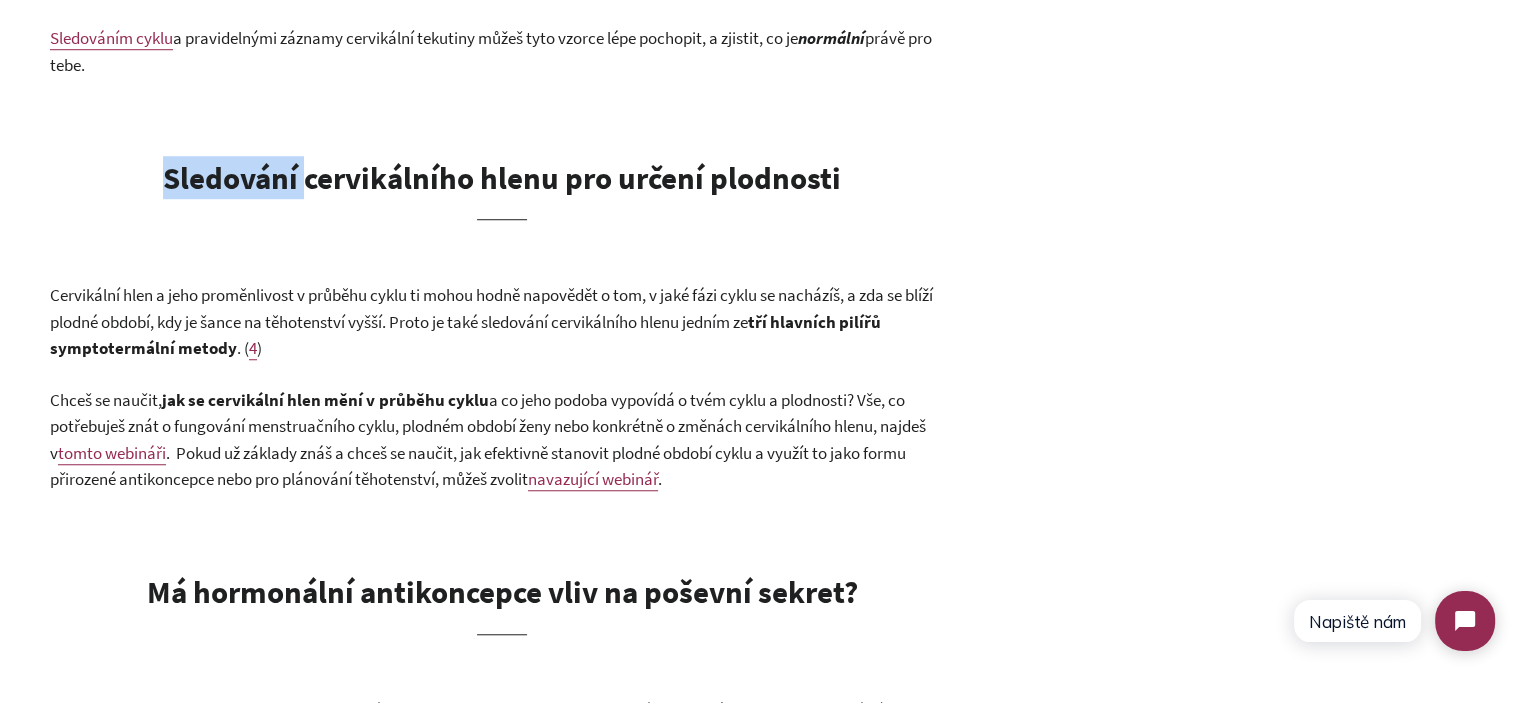 click on "Sledování cervikálního hlenu pro určení plodnosti" at bounding box center [502, 177] 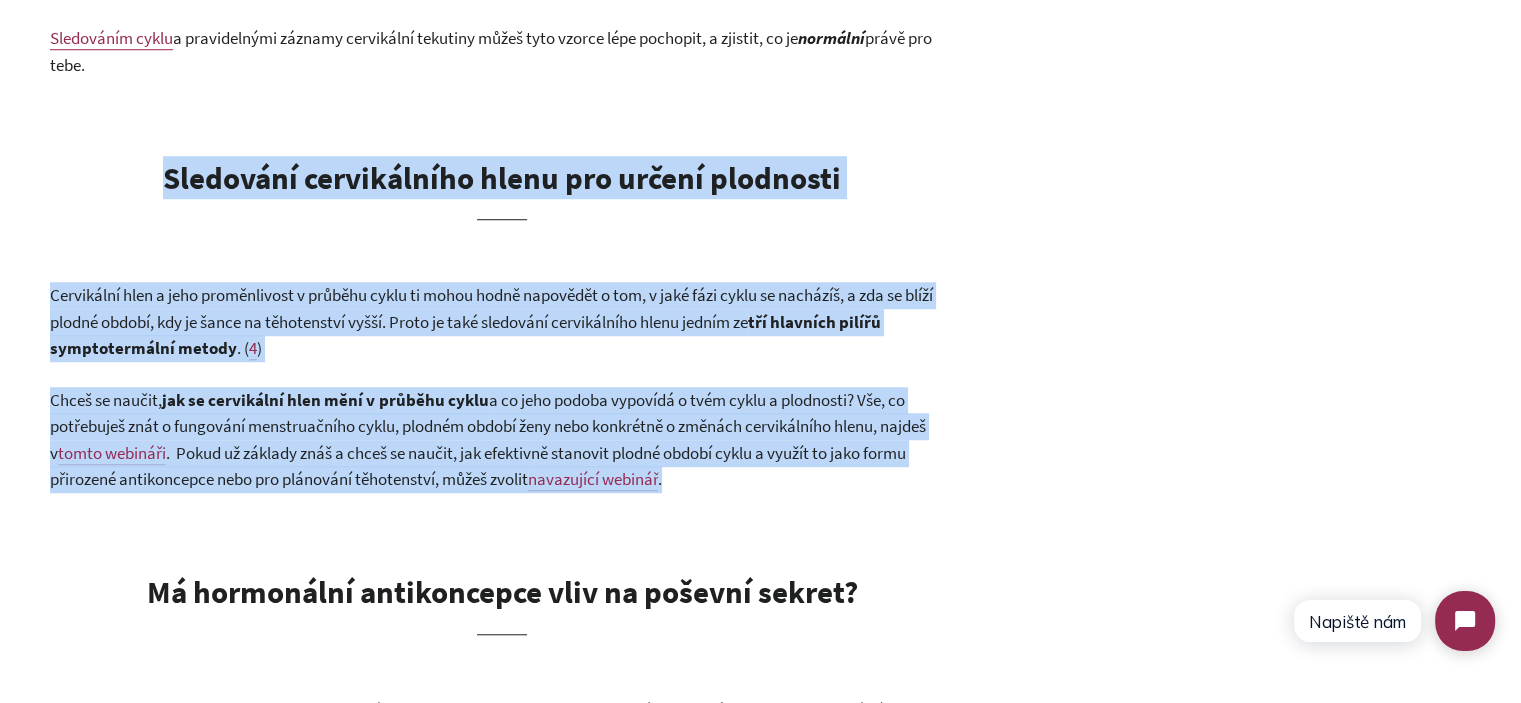 drag, startPoint x: 520, startPoint y: 295, endPoint x: 765, endPoint y: 443, distance: 286.23242 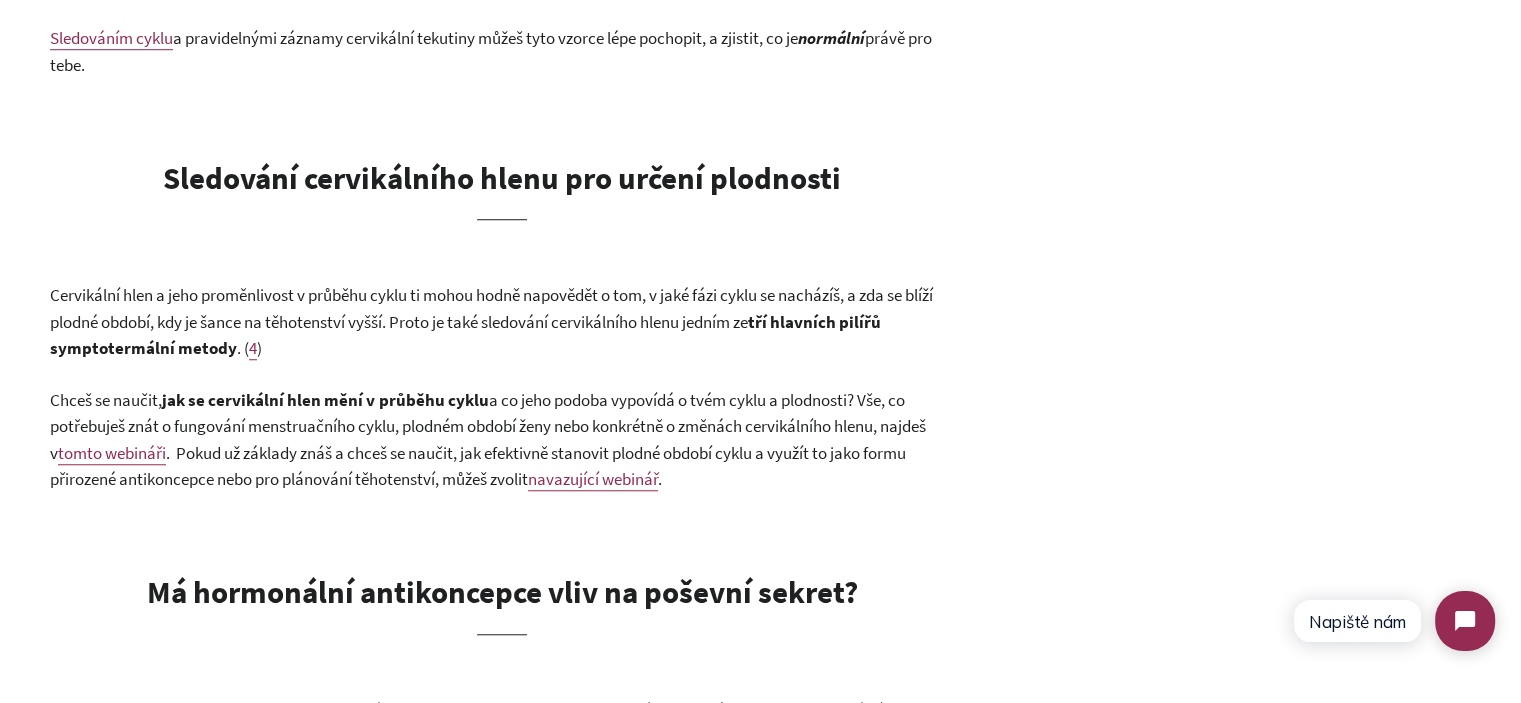 click on "Cervikální hlen a jeho proměnlivost v průběhu cyklu ti mohou hodně napovědět o tom, v jaké fázi cyklu se nacházíš, a zda se blíží plodné období, kdy je šance na těhotenství vyšší. Proto je také sledování cervikálního hlenu jedním ze" at bounding box center (491, 308) 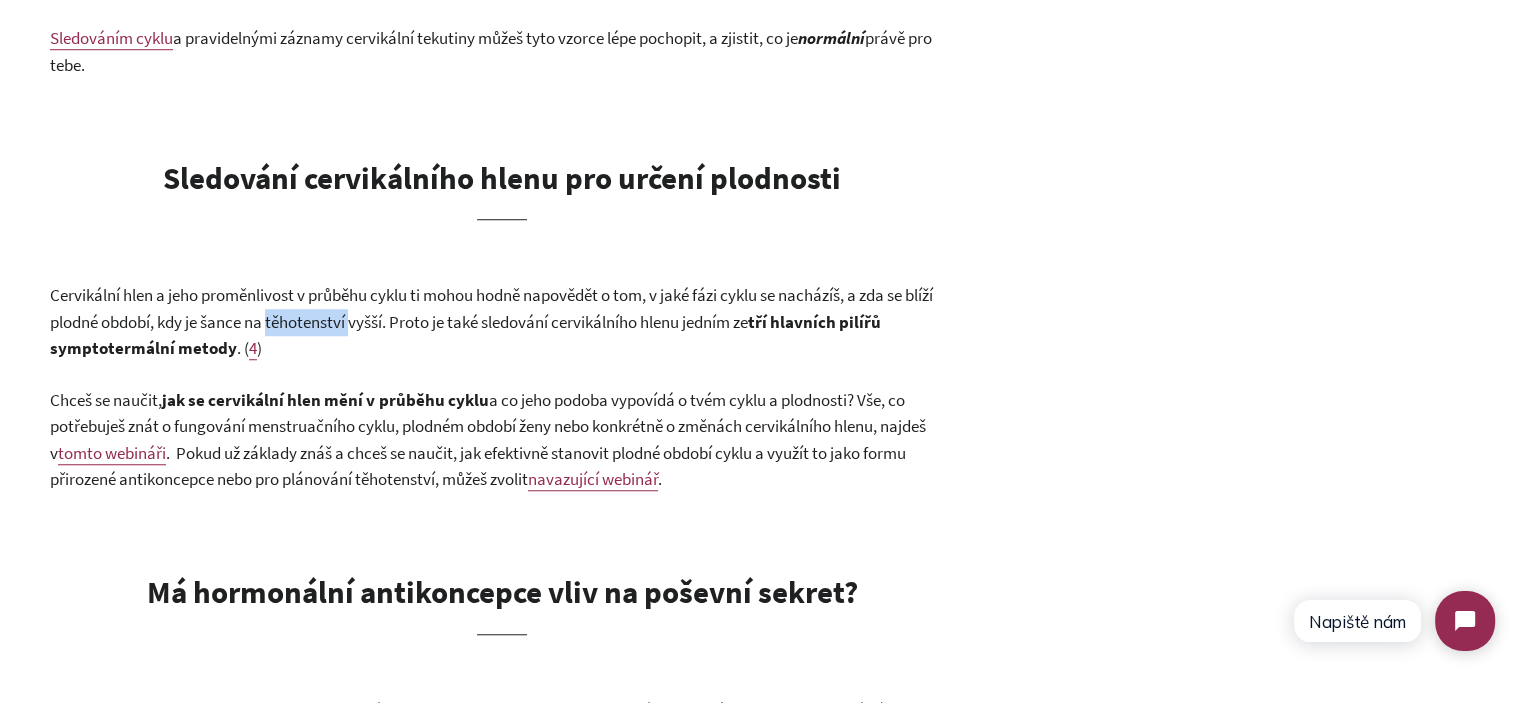 click on "Cervikální hlen a jeho proměnlivost v průběhu cyklu ti mohou hodně napovědět o tom, v jaké fázi cyklu se nacházíš, a zda se blíží plodné období, kdy je šance na těhotenství vyšší. Proto je také sledování cervikálního hlenu jedním ze" at bounding box center (491, 308) 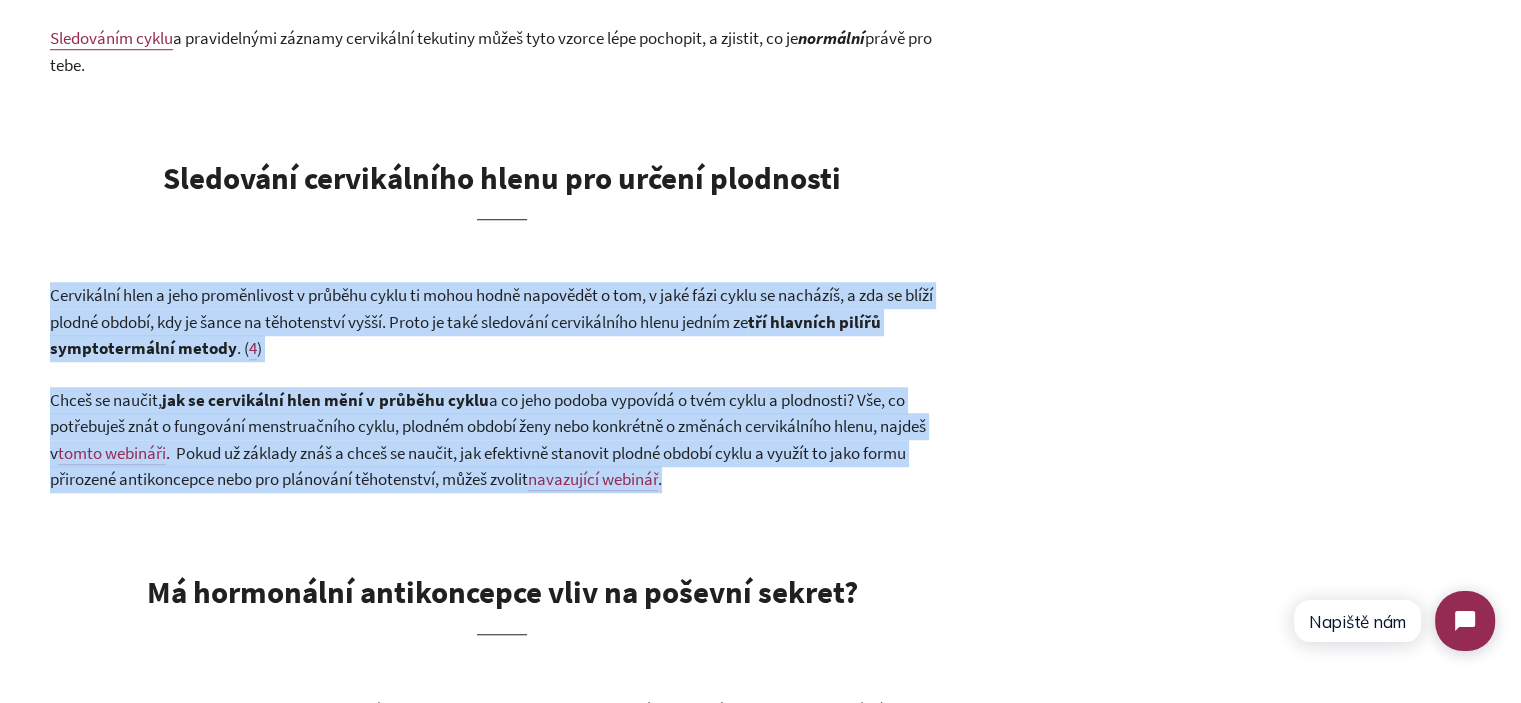 drag, startPoint x: 328, startPoint y: 326, endPoint x: 748, endPoint y: 451, distance: 438.20657 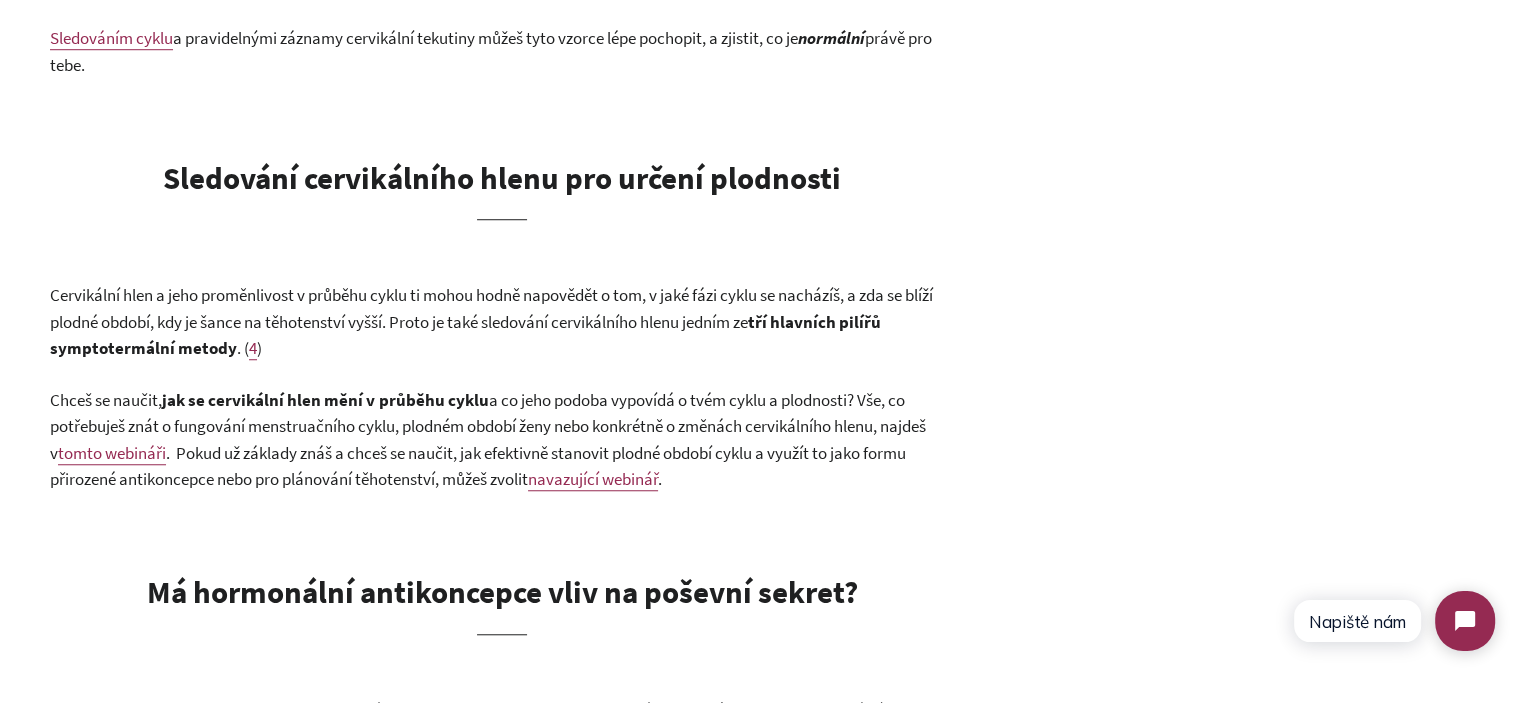 drag, startPoint x: 752, startPoint y: 473, endPoint x: 30, endPoint y: 301, distance: 742.20483 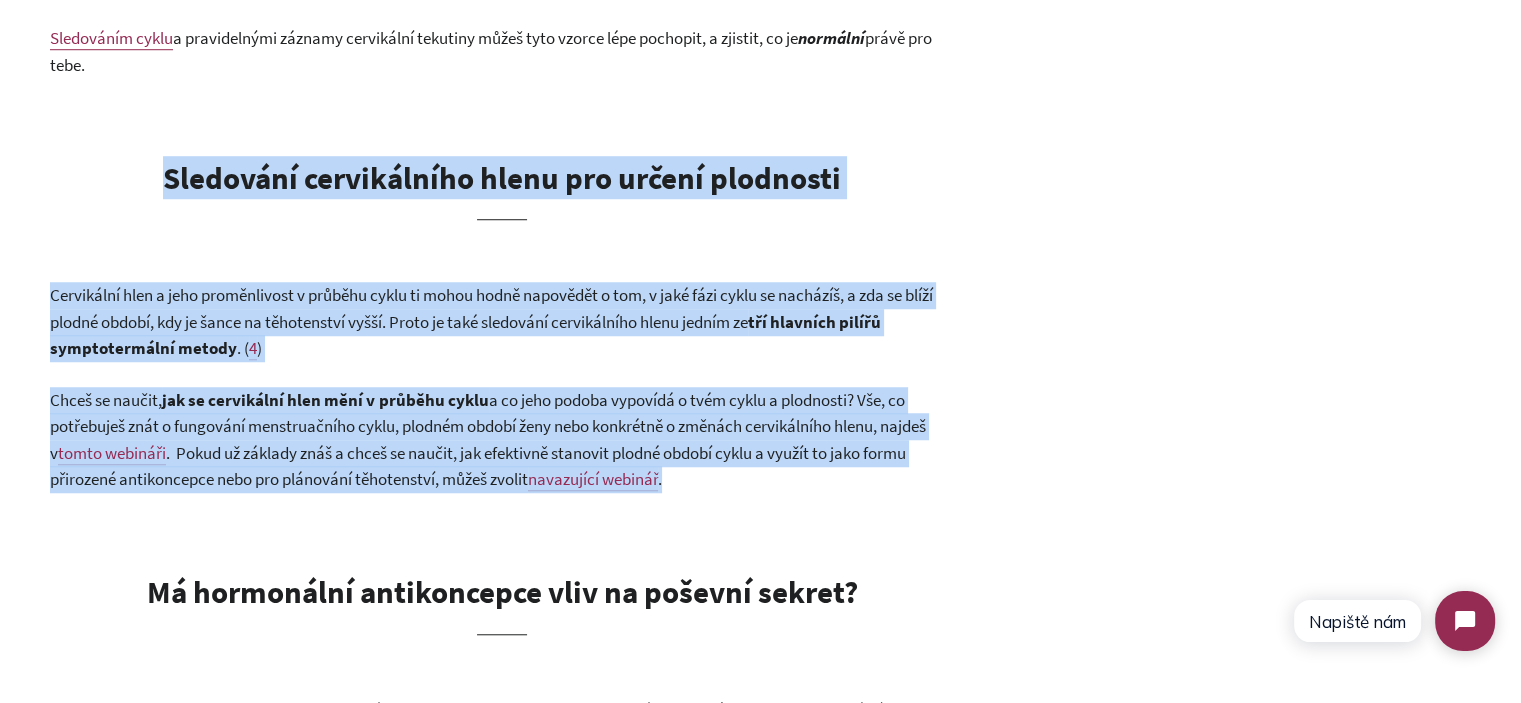 drag, startPoint x: 722, startPoint y: 476, endPoint x: 155, endPoint y: 172, distance: 643.3545 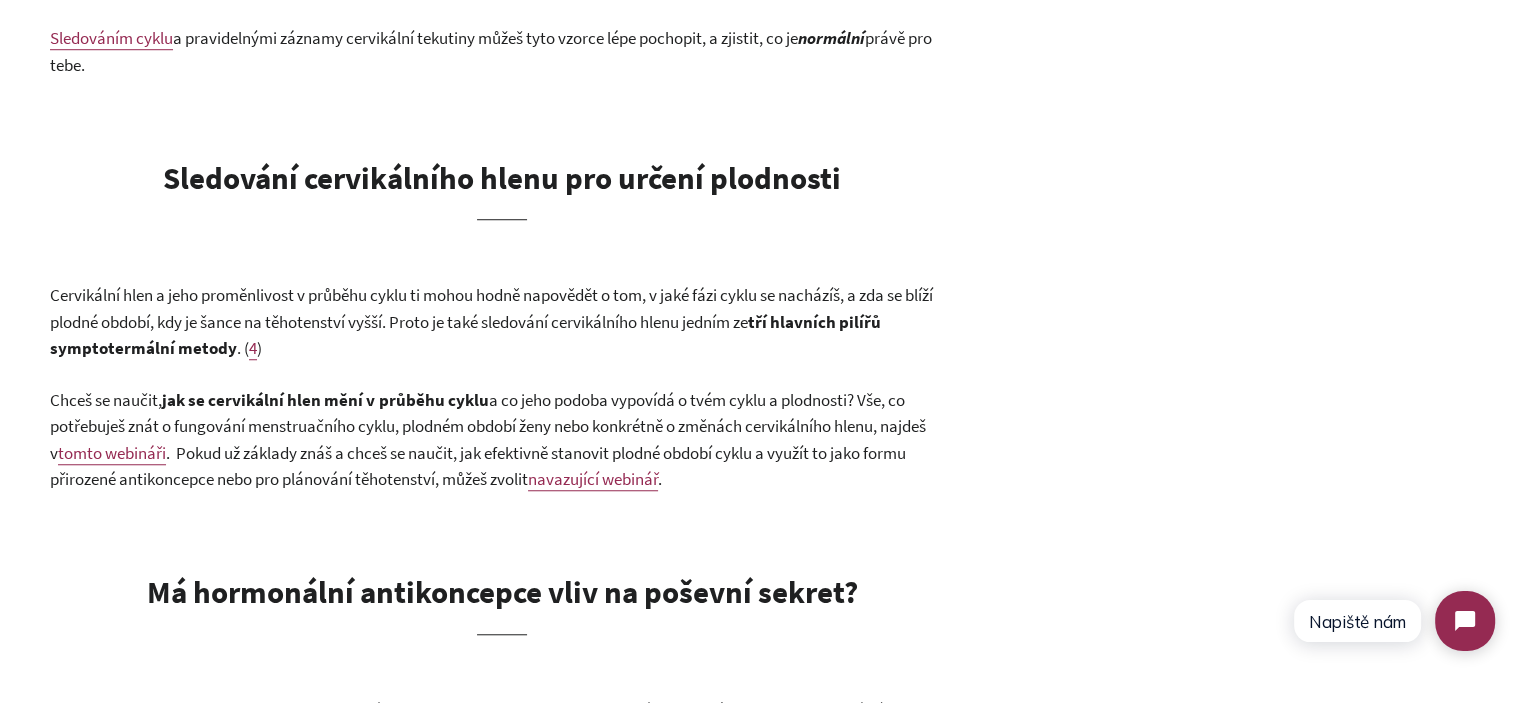 drag, startPoint x: 163, startPoint y: 172, endPoint x: 732, endPoint y: 491, distance: 652.3205 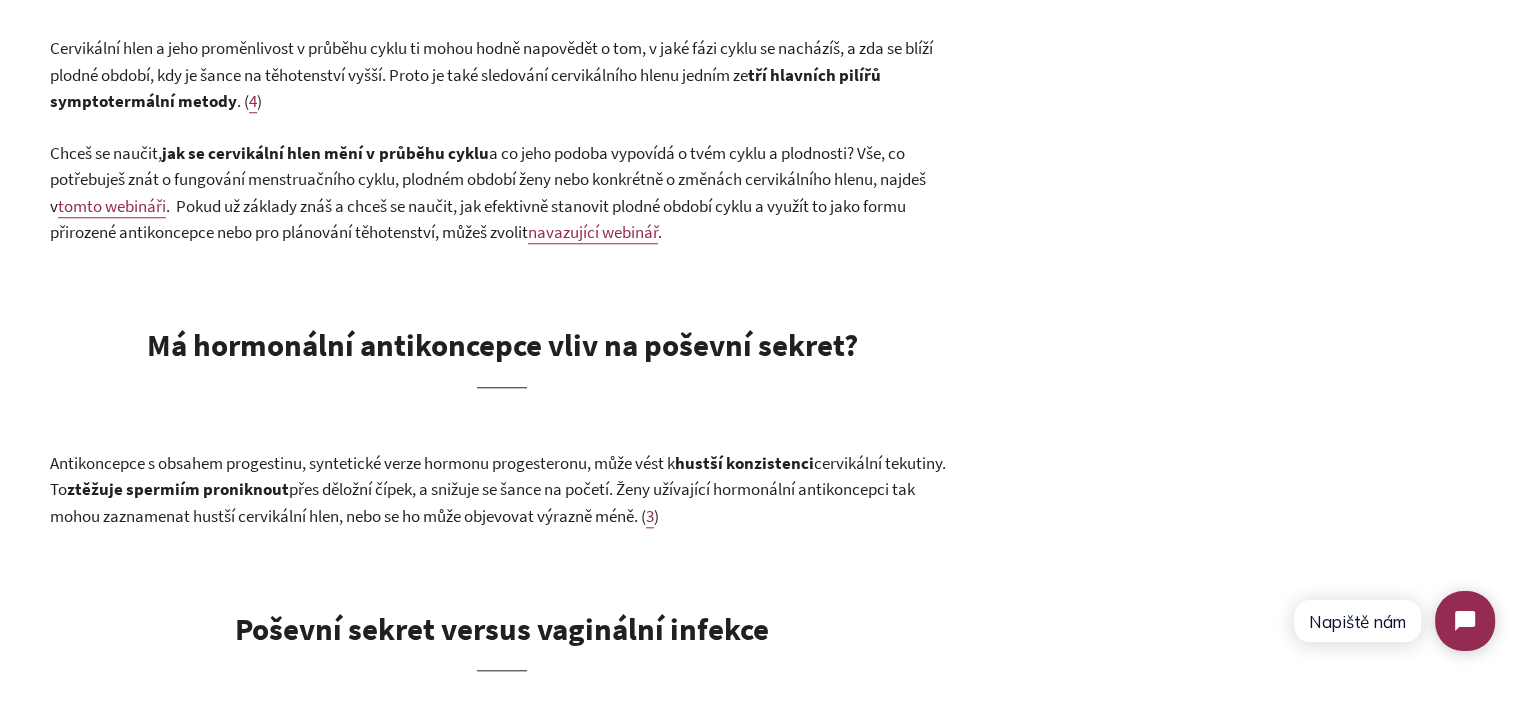 scroll, scrollTop: 1800, scrollLeft: 0, axis: vertical 